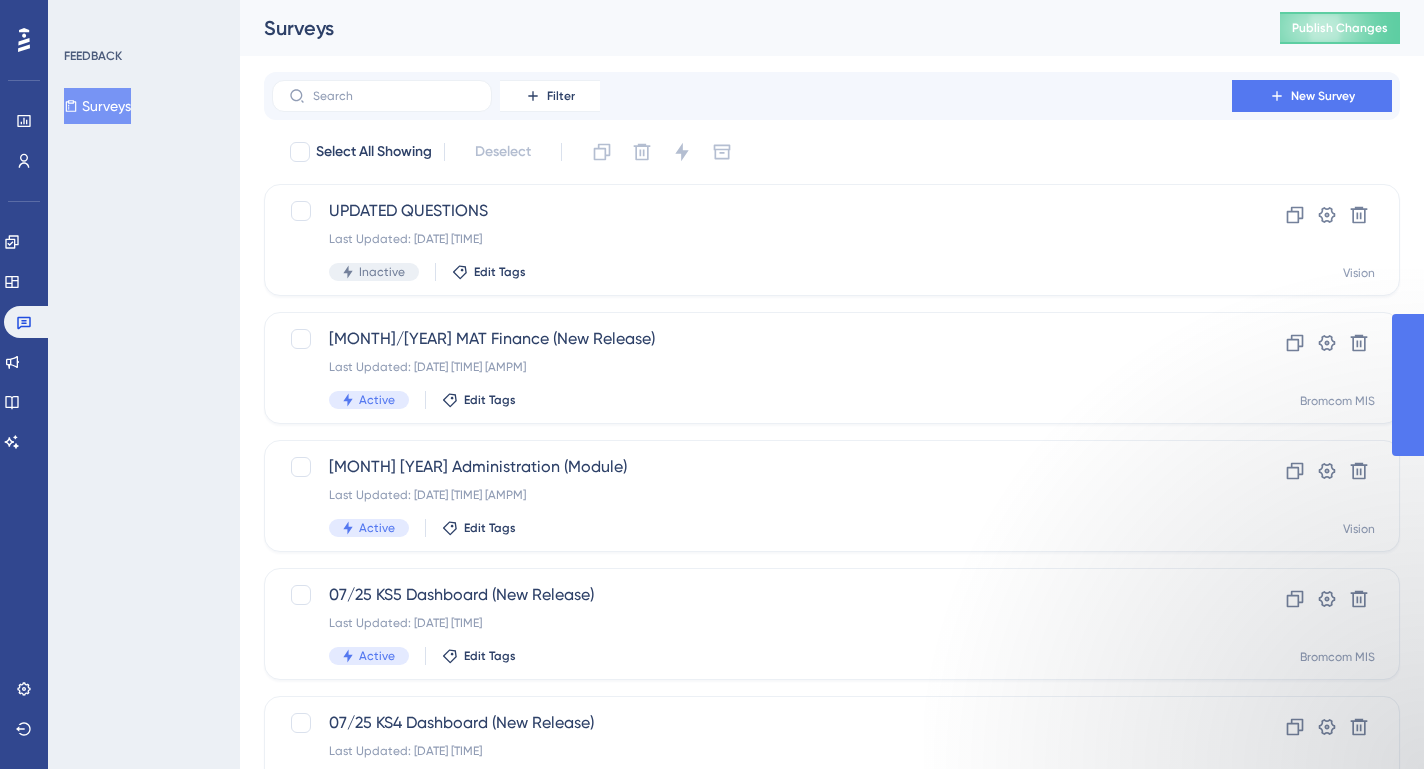 scroll, scrollTop: 0, scrollLeft: 0, axis: both 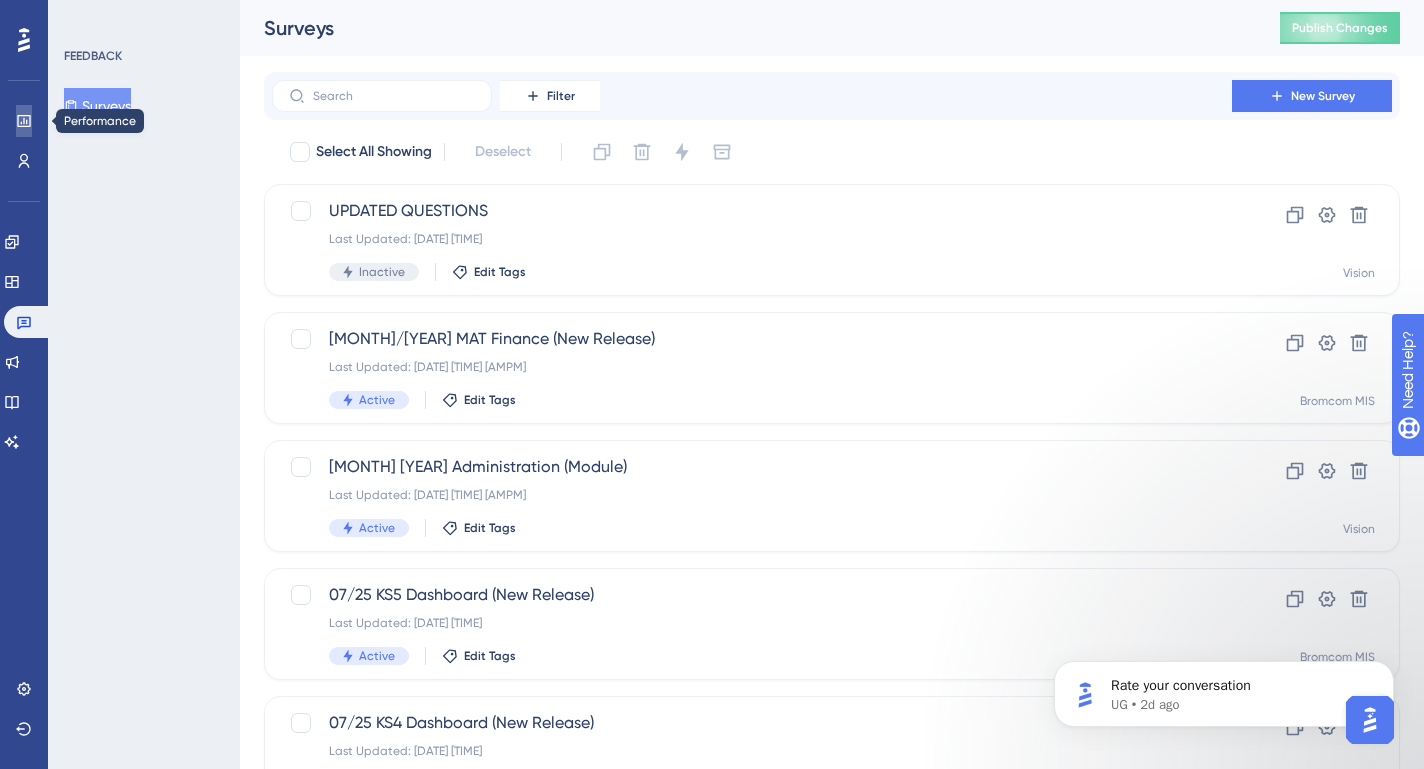 click at bounding box center [24, 121] 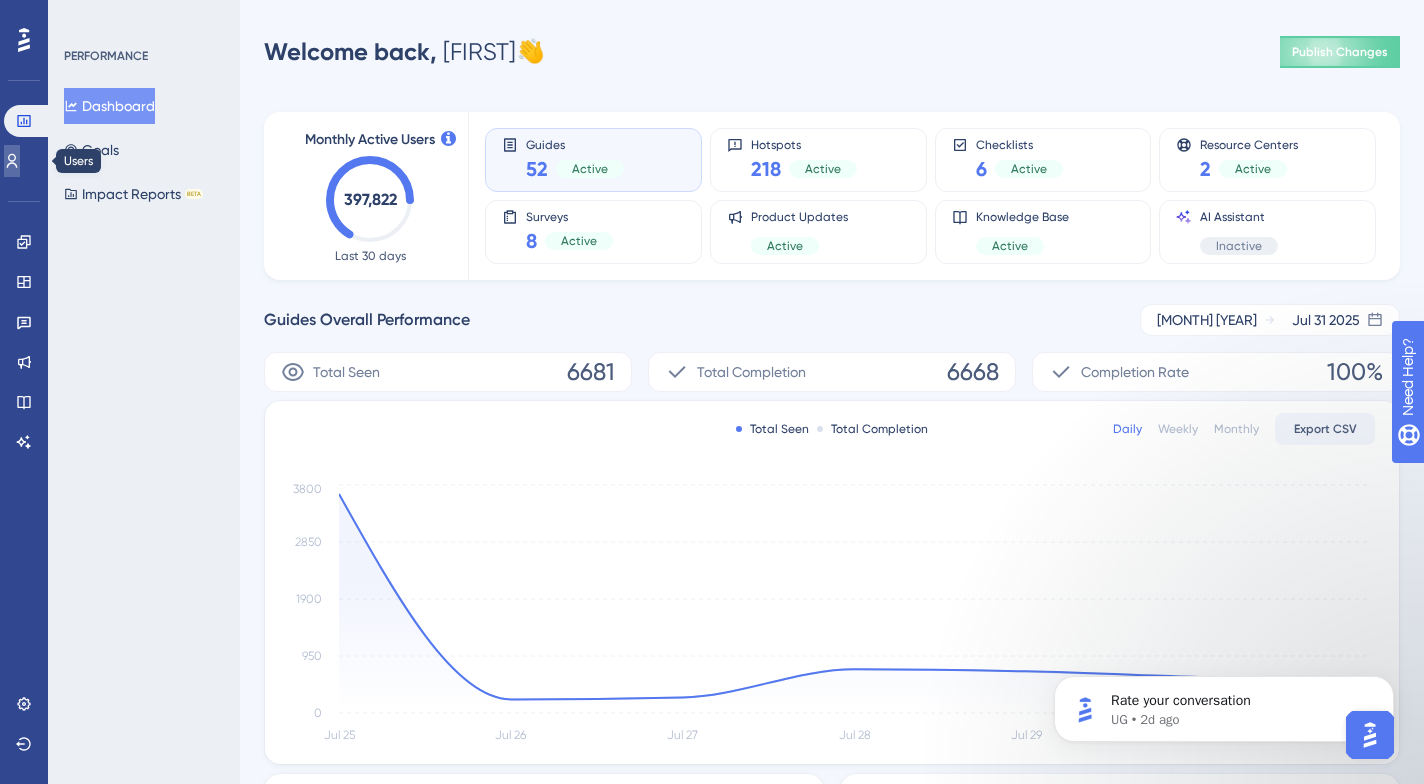 click at bounding box center [12, 161] 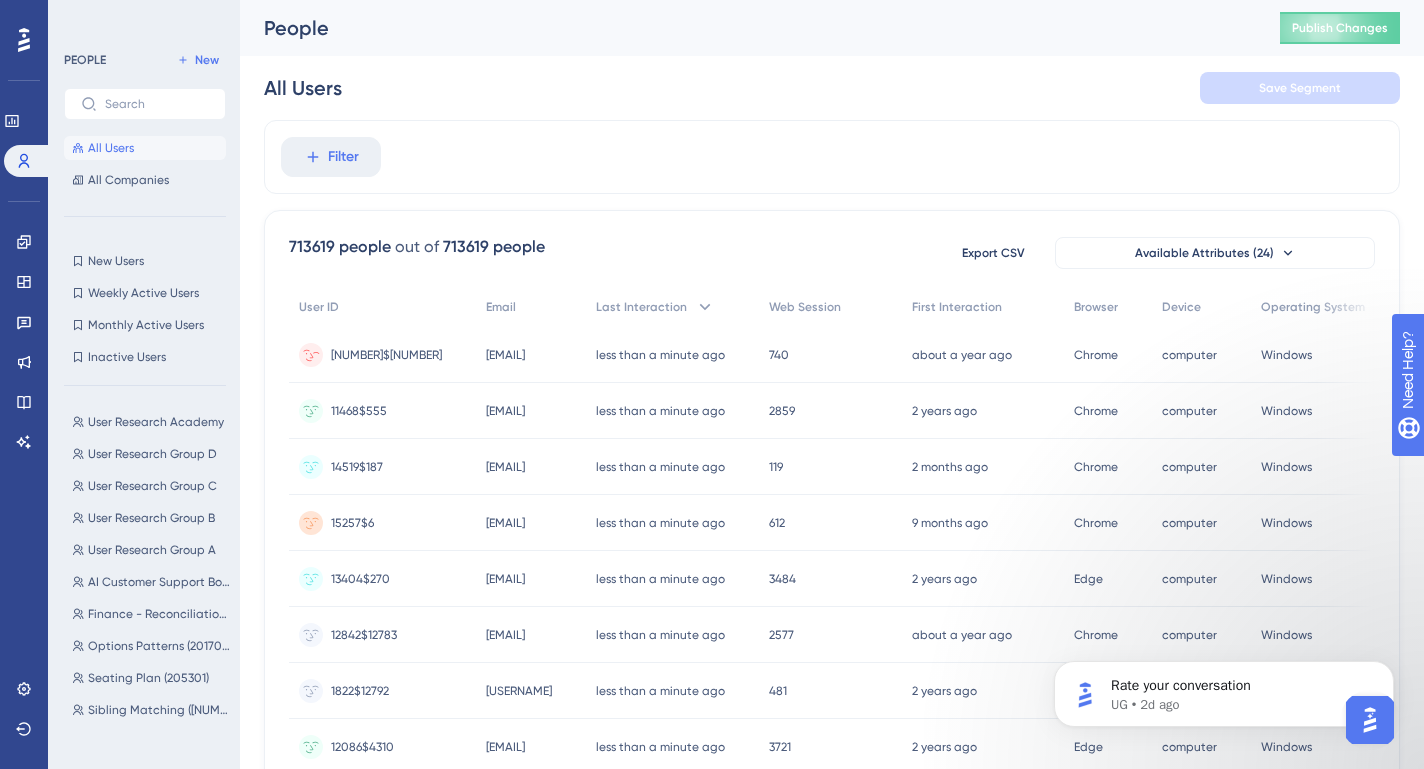 click on "[EMAIL]" at bounding box center (505, 355) 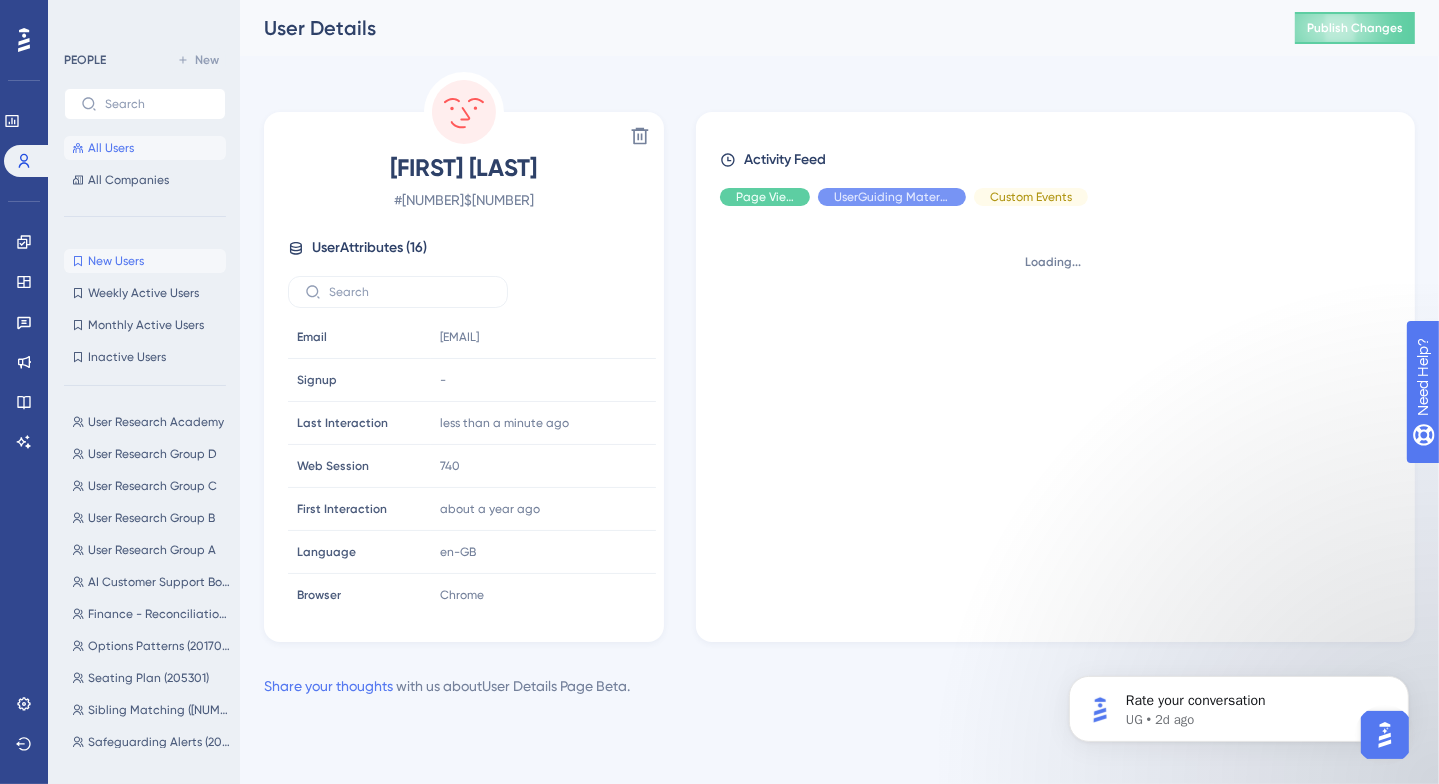 click on "New Users New Users" at bounding box center [145, 261] 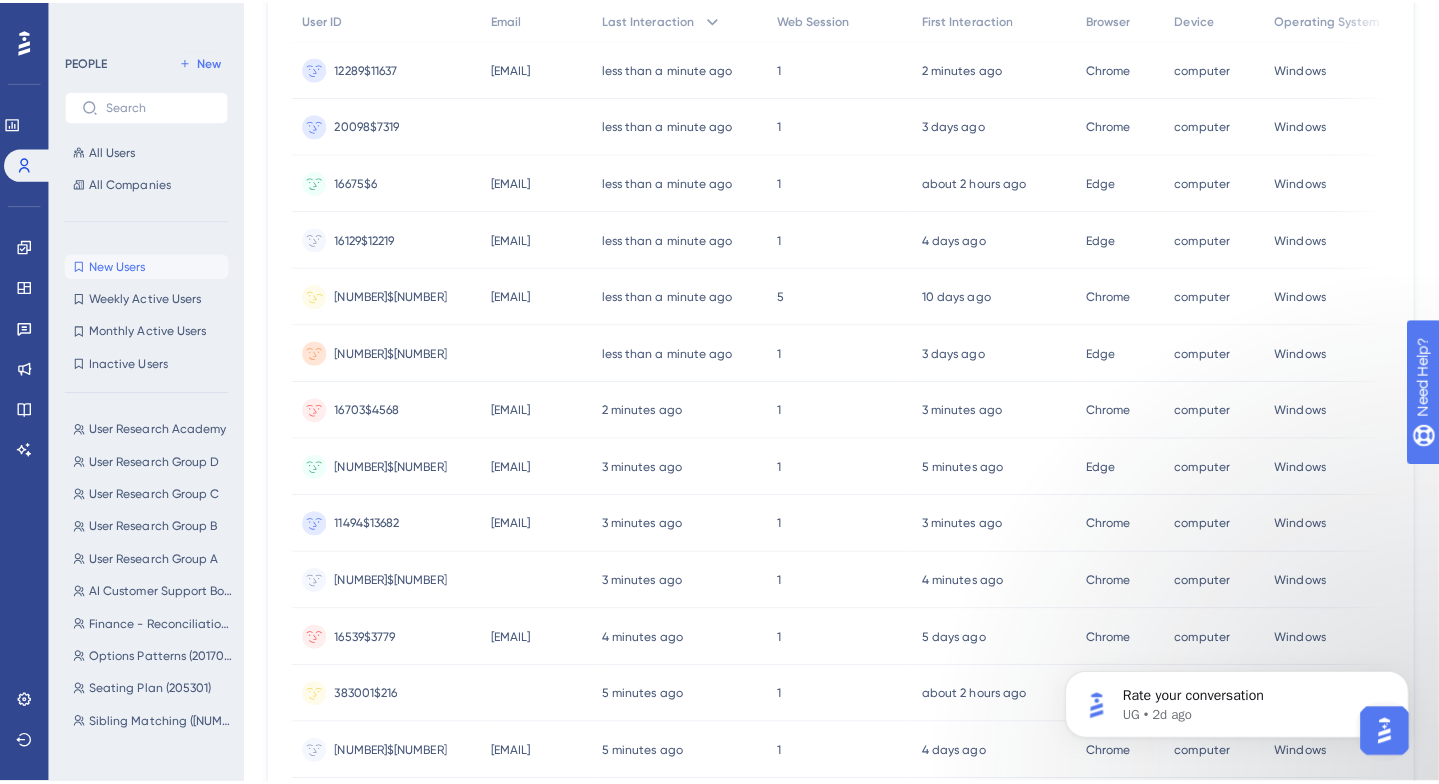 scroll, scrollTop: 0, scrollLeft: 0, axis: both 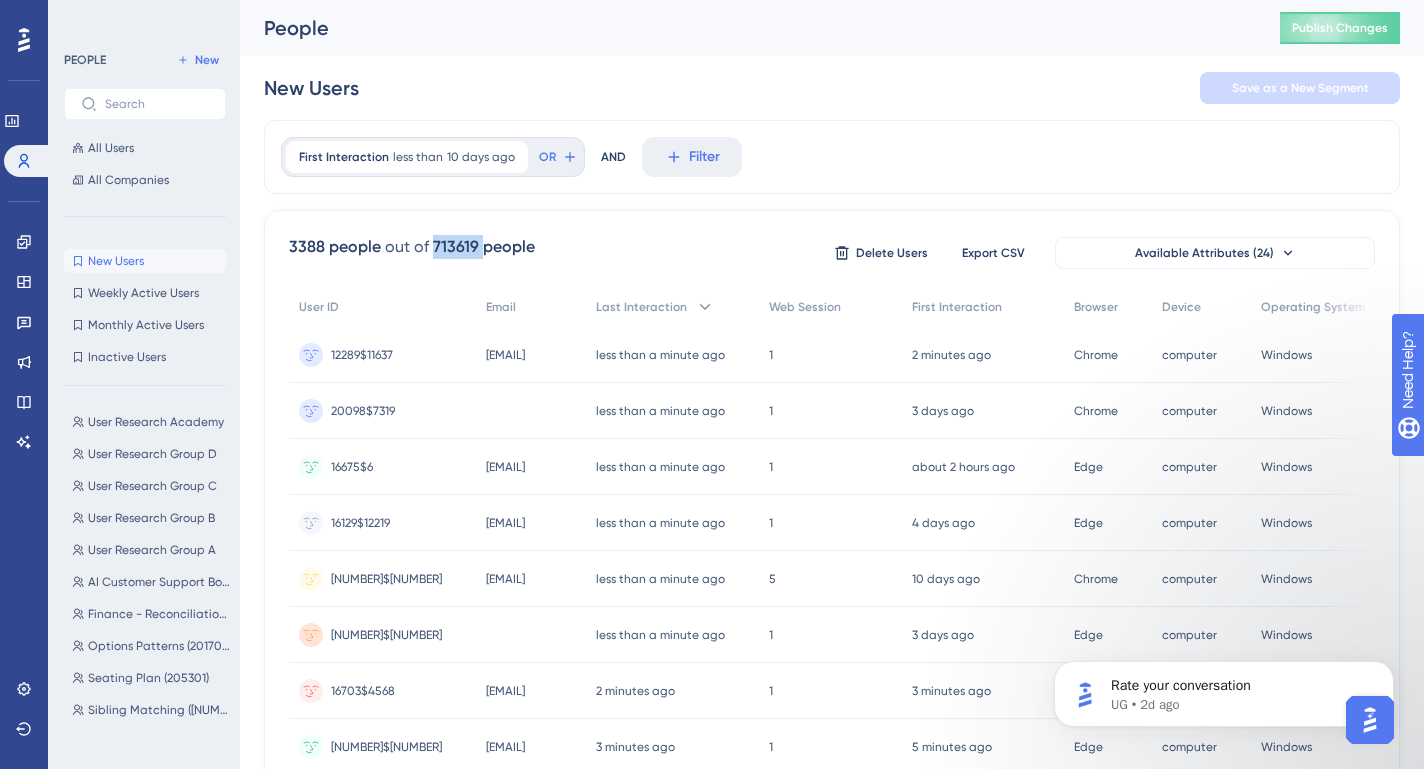 drag, startPoint x: 480, startPoint y: 247, endPoint x: 428, endPoint y: 251, distance: 52.153618 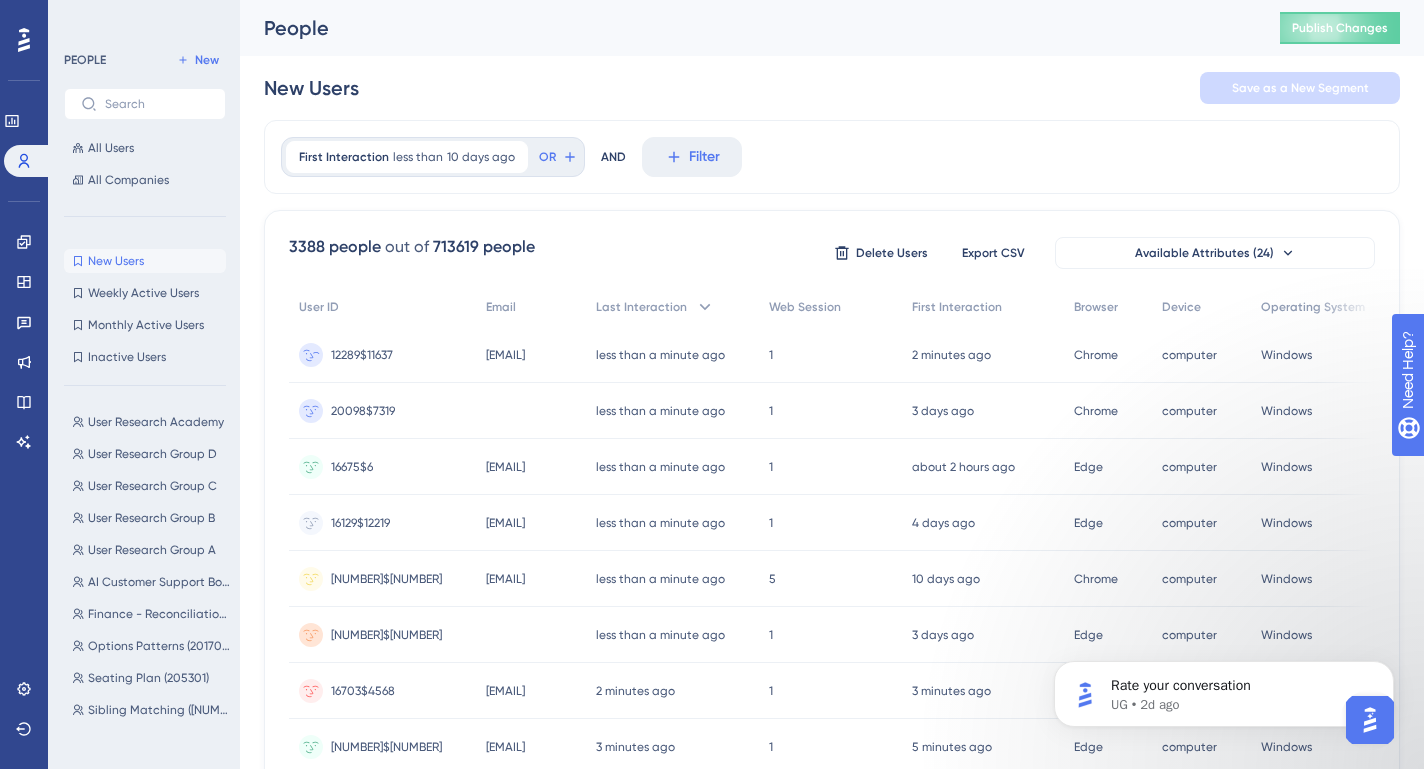click on "12289$11637 12289$11637" at bounding box center (382, 355) 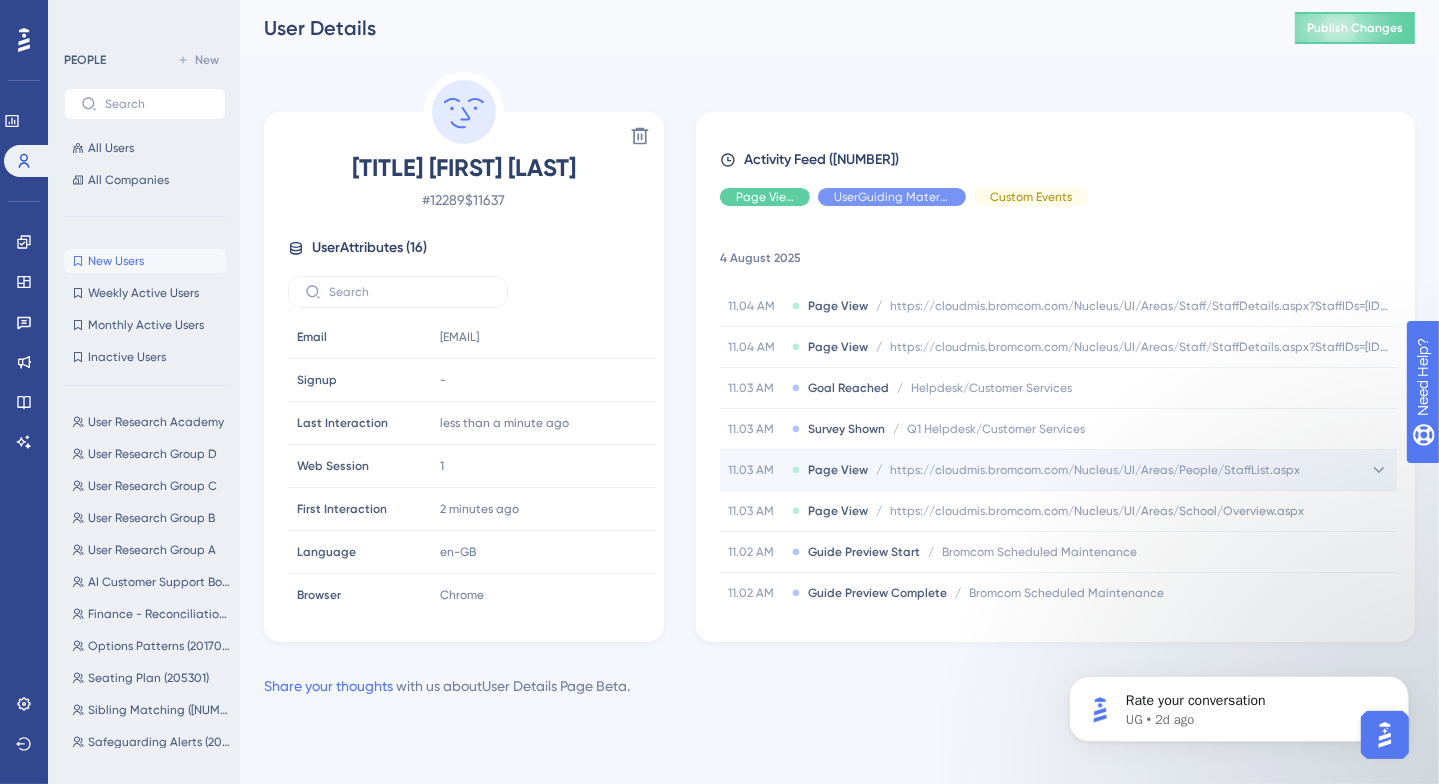scroll, scrollTop: 11, scrollLeft: 0, axis: vertical 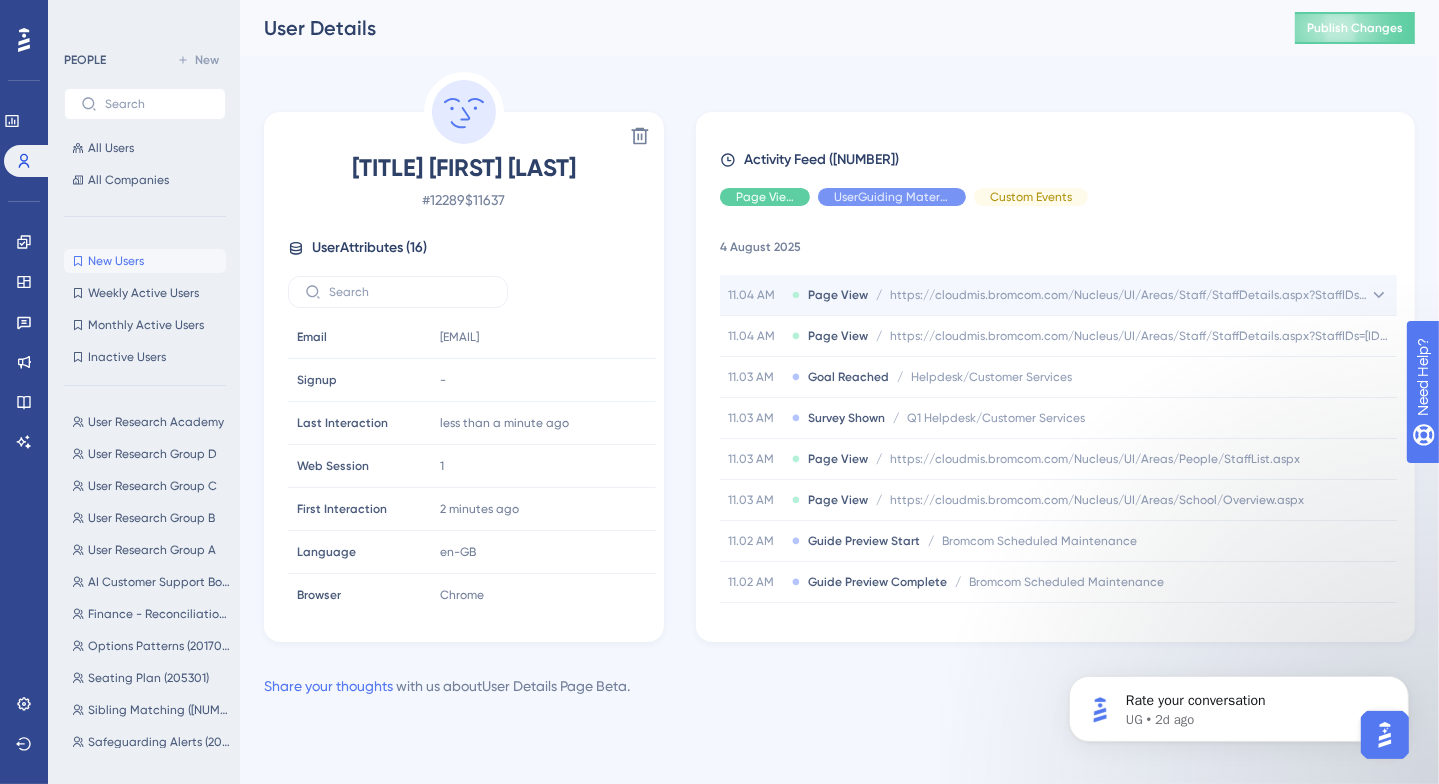 click 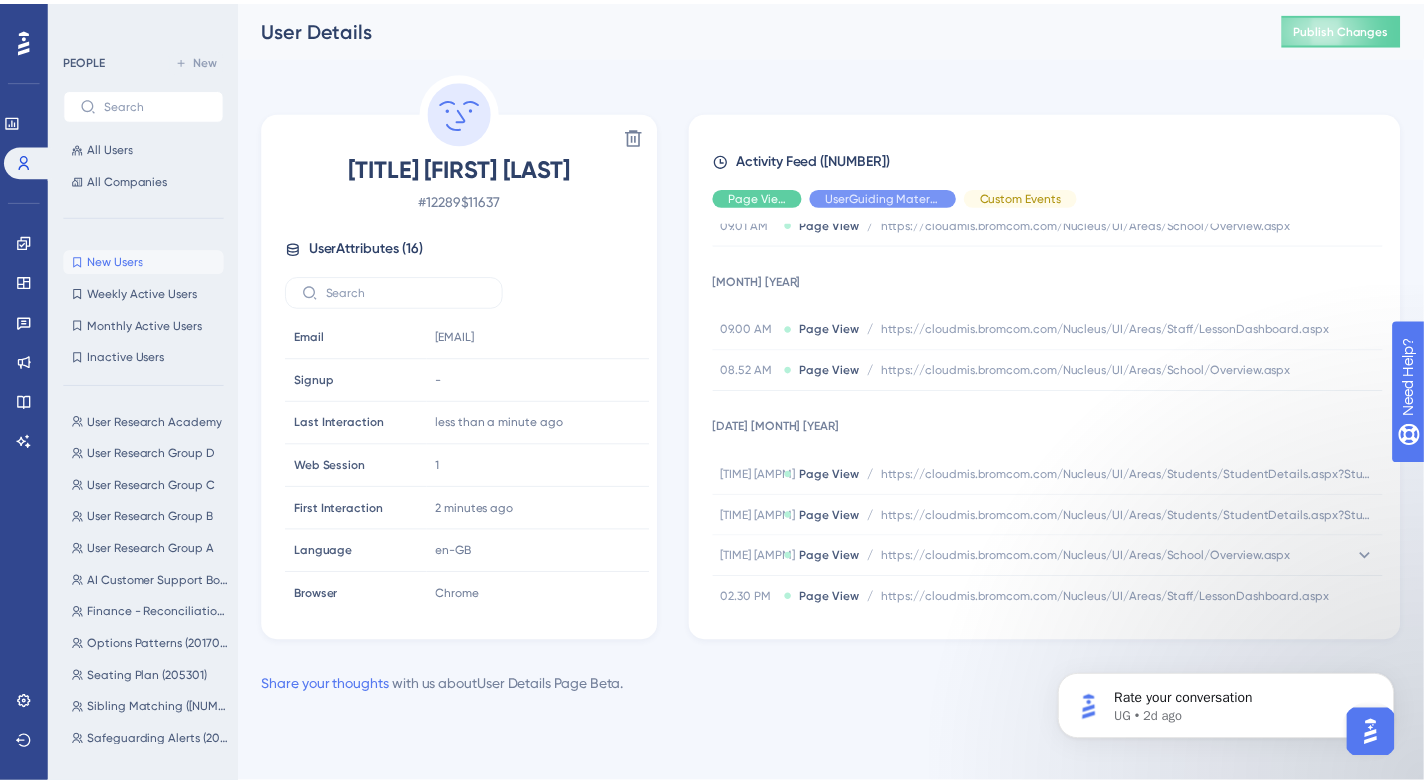 scroll, scrollTop: 826, scrollLeft: 0, axis: vertical 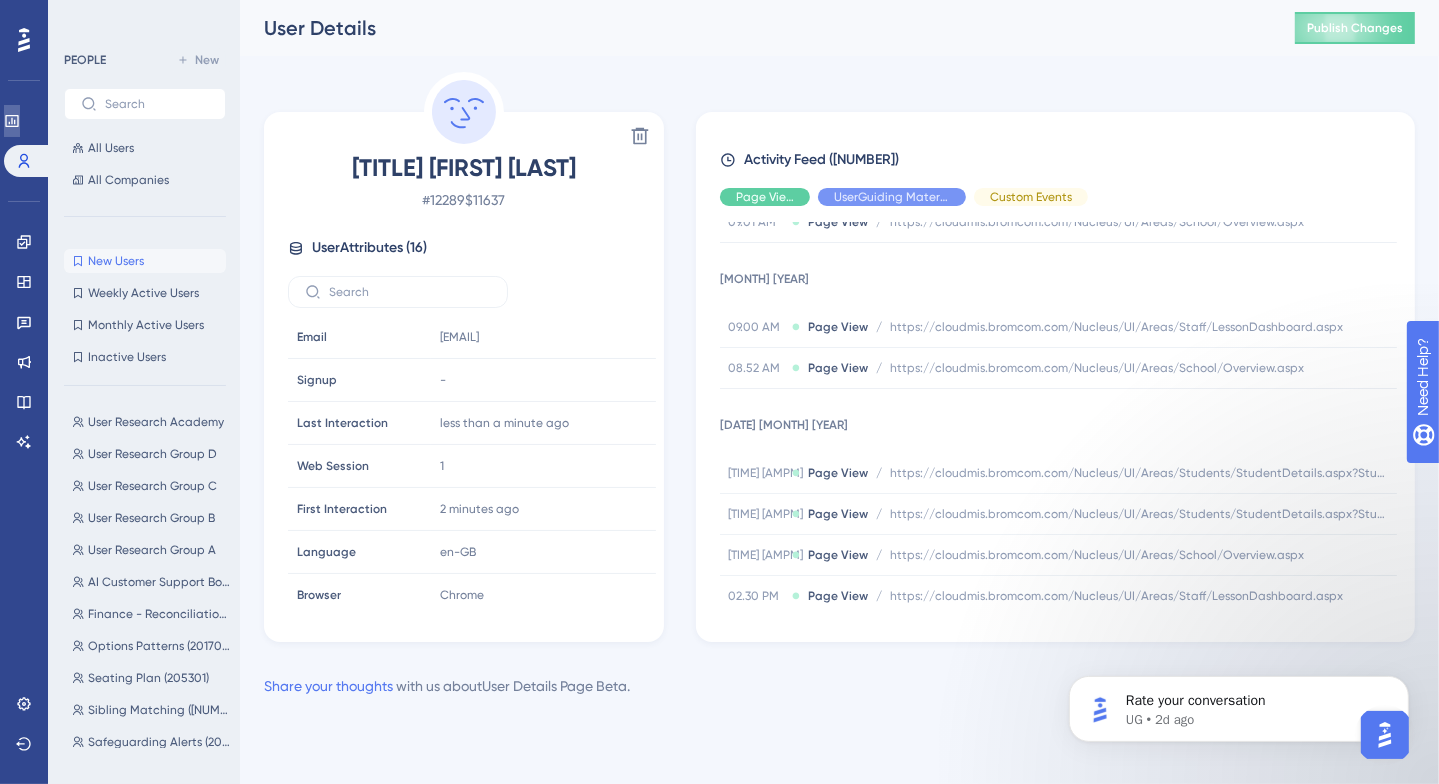 click 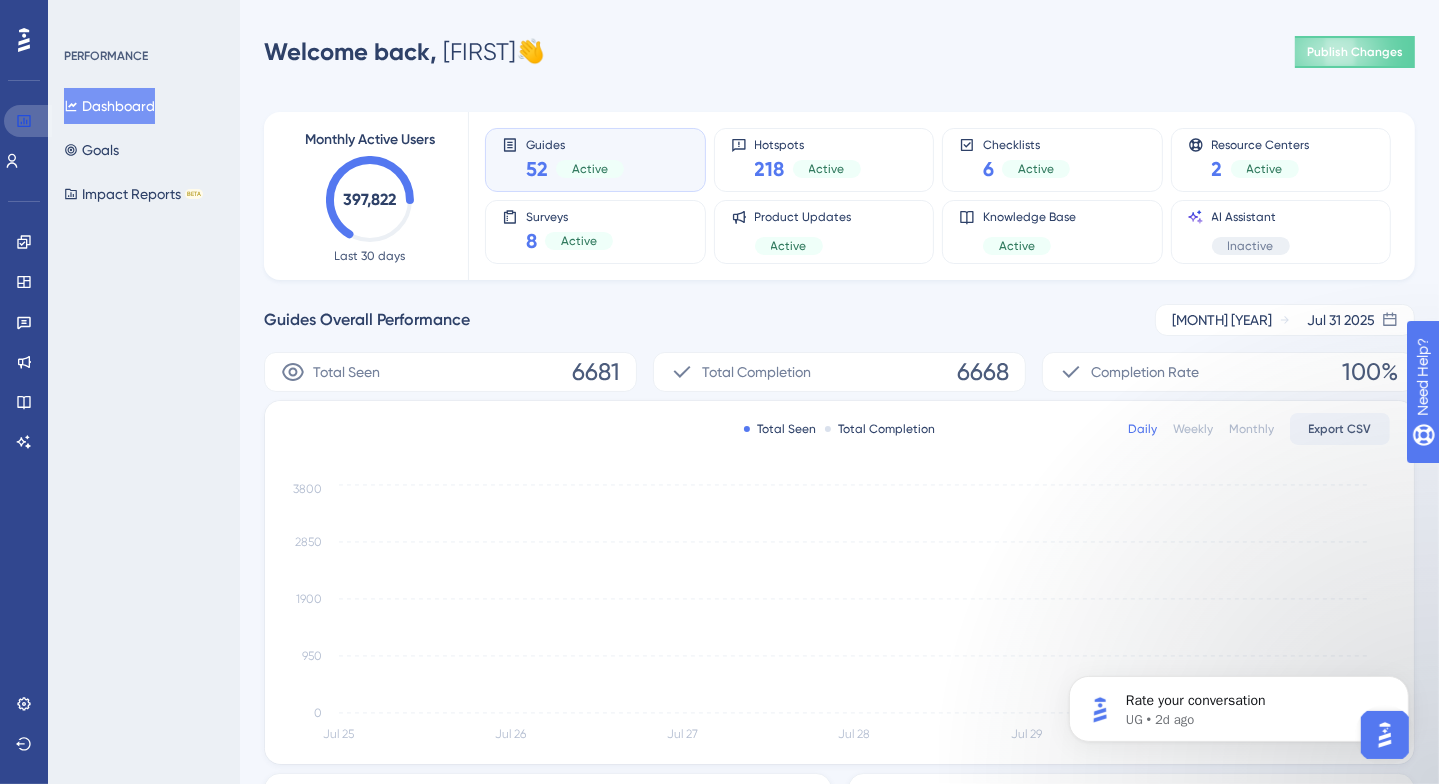 click 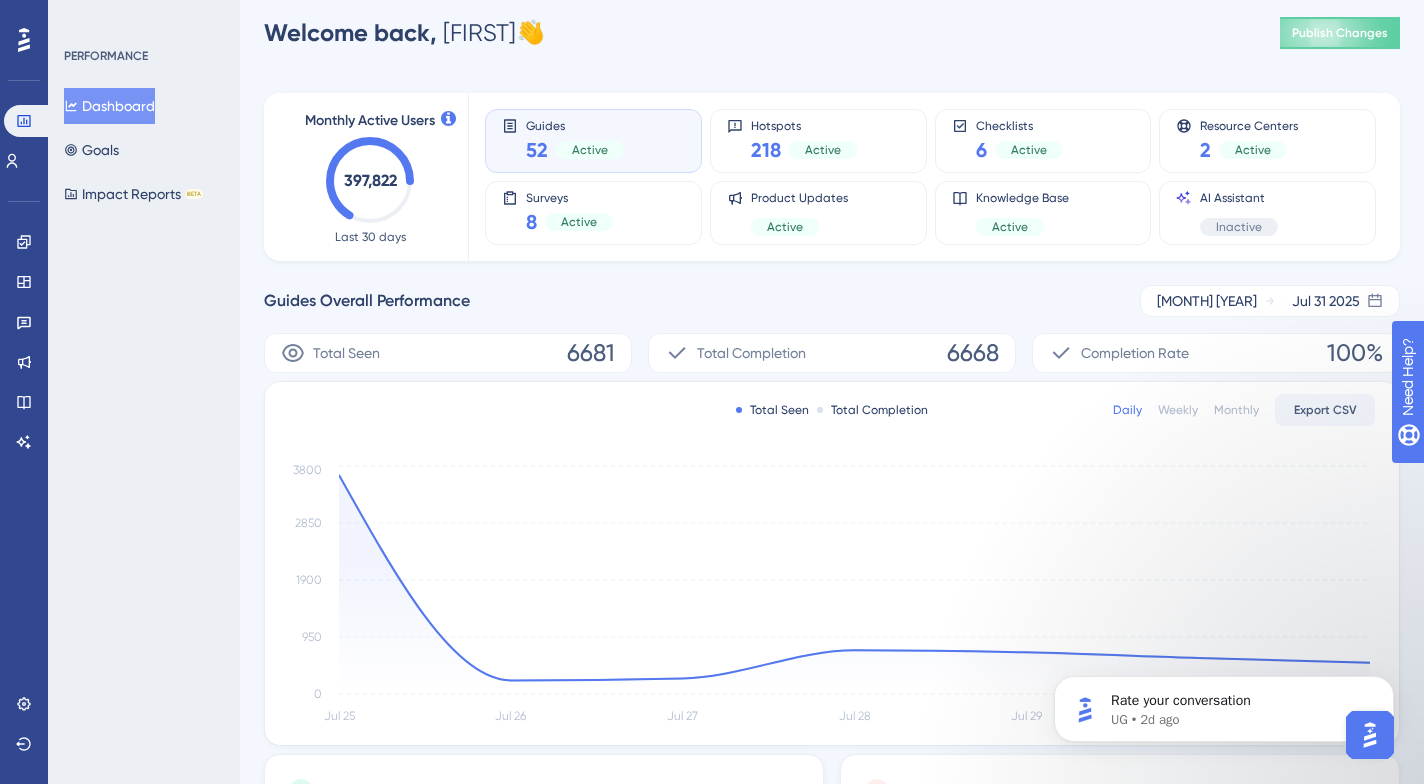 scroll, scrollTop: 14, scrollLeft: 0, axis: vertical 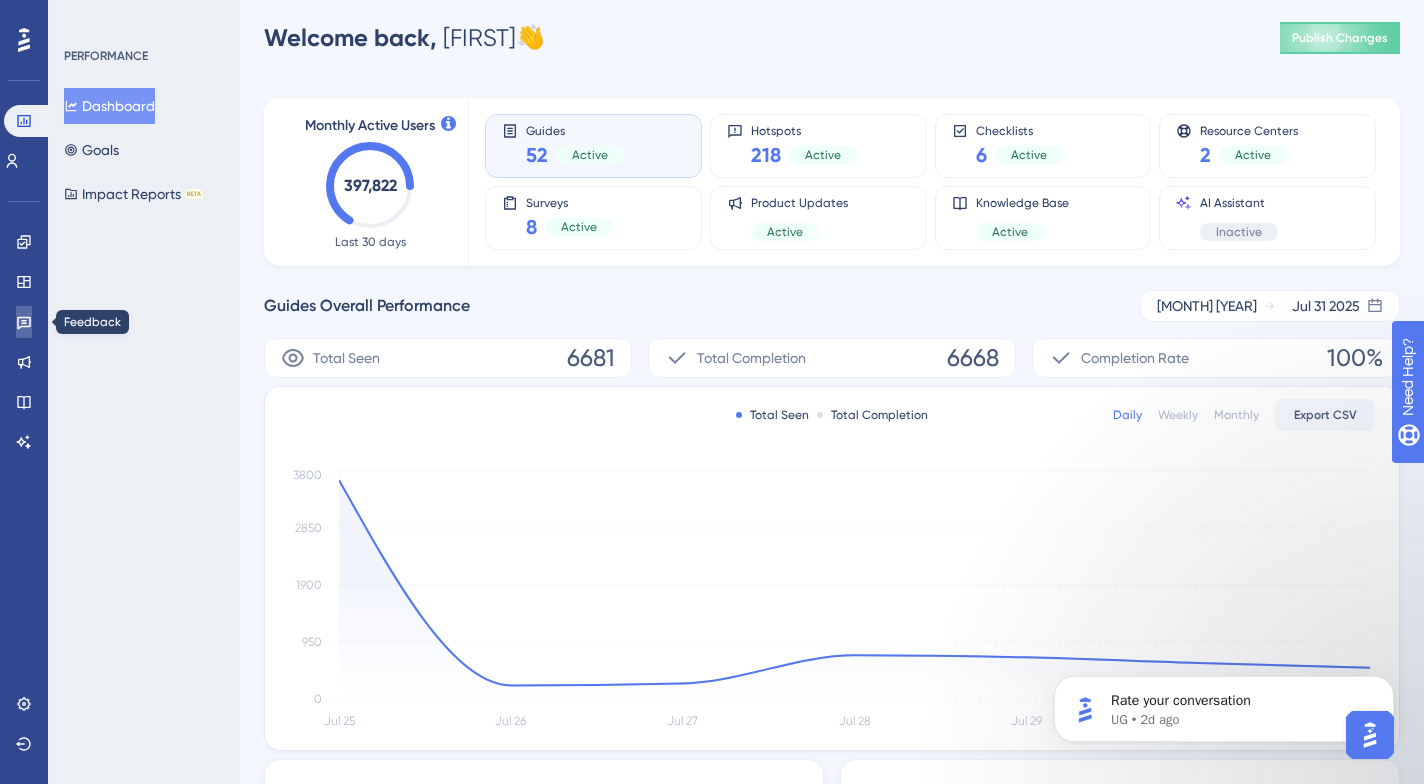 click at bounding box center [24, 322] 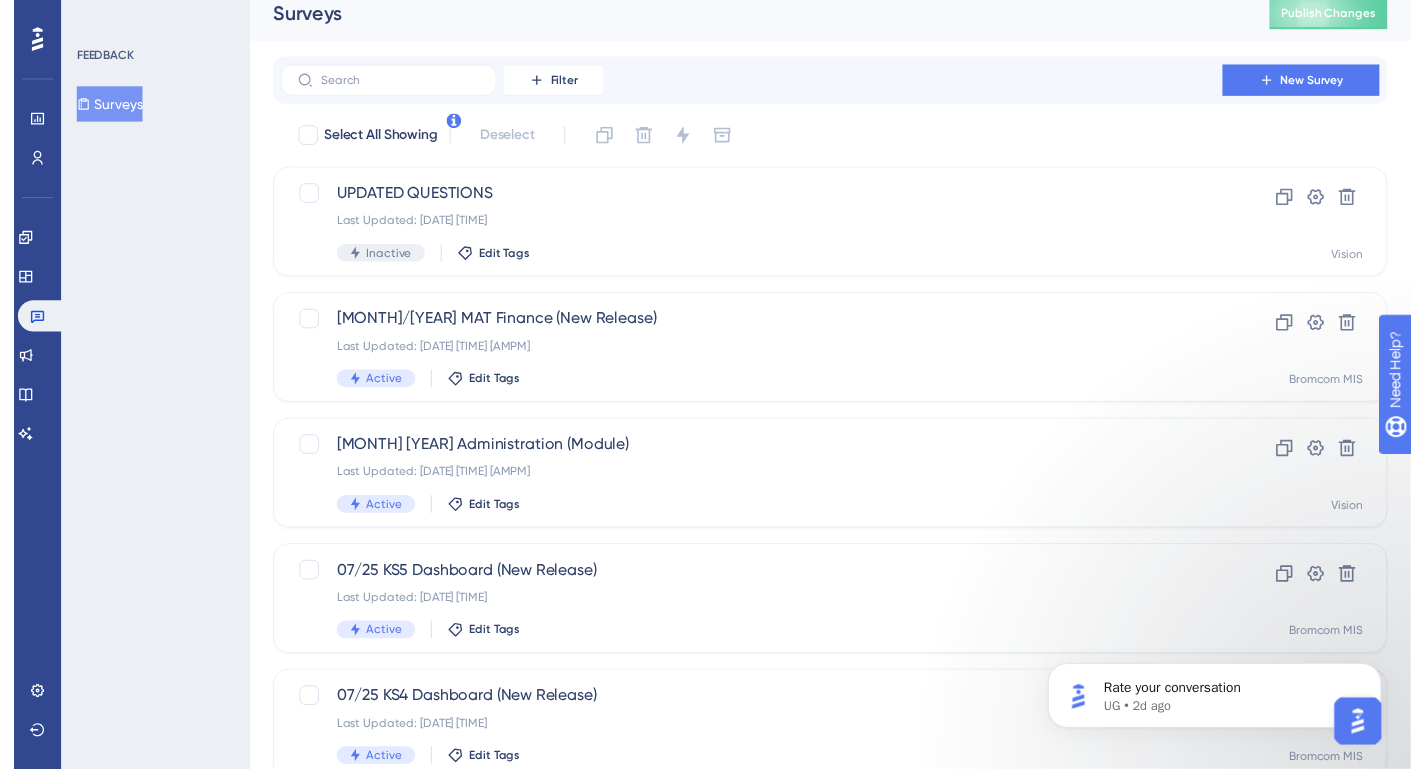 scroll, scrollTop: 0, scrollLeft: 0, axis: both 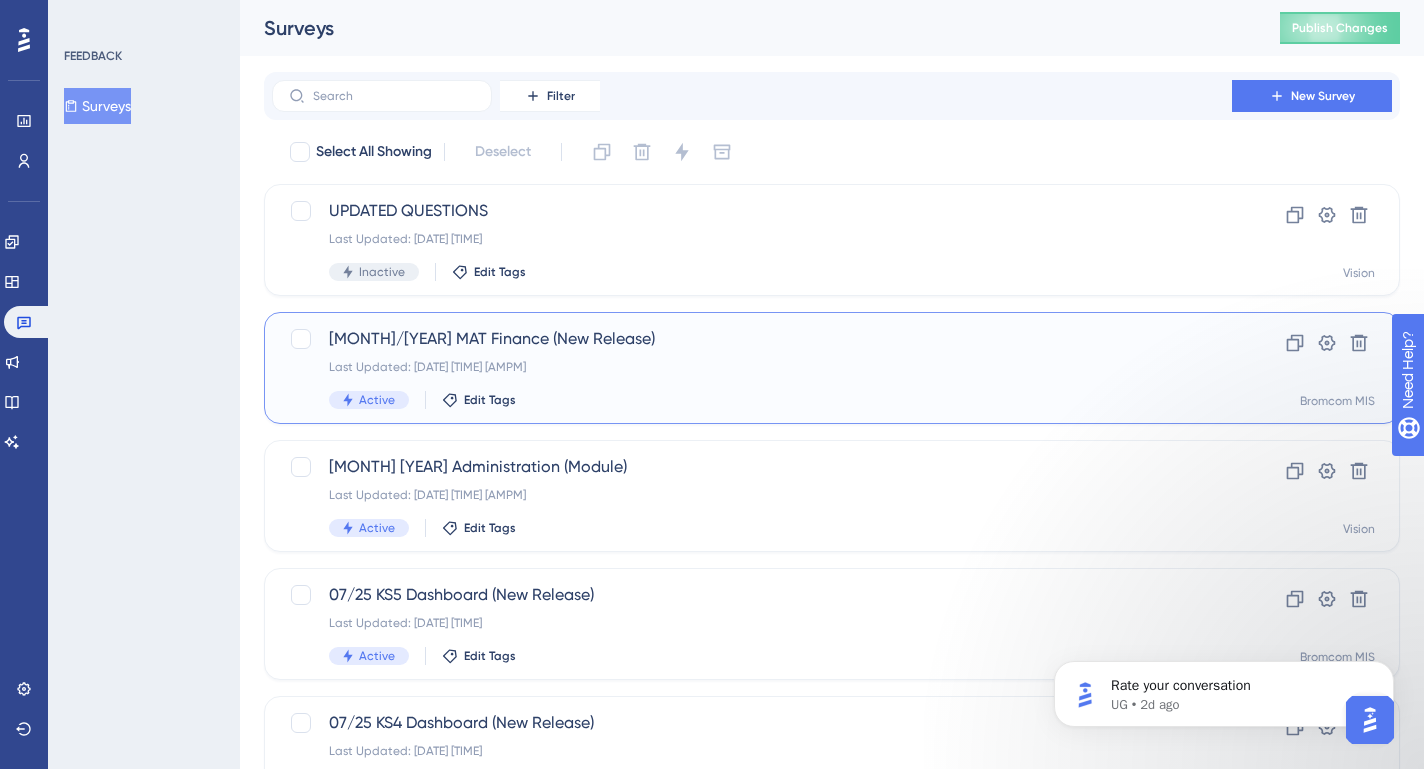 click on "[MONTH]/[YEAR] MAT Finance (New Release)  Last Updated: [DATE] [TIME] [AMPM] Active Edit Tags" at bounding box center (752, 368) 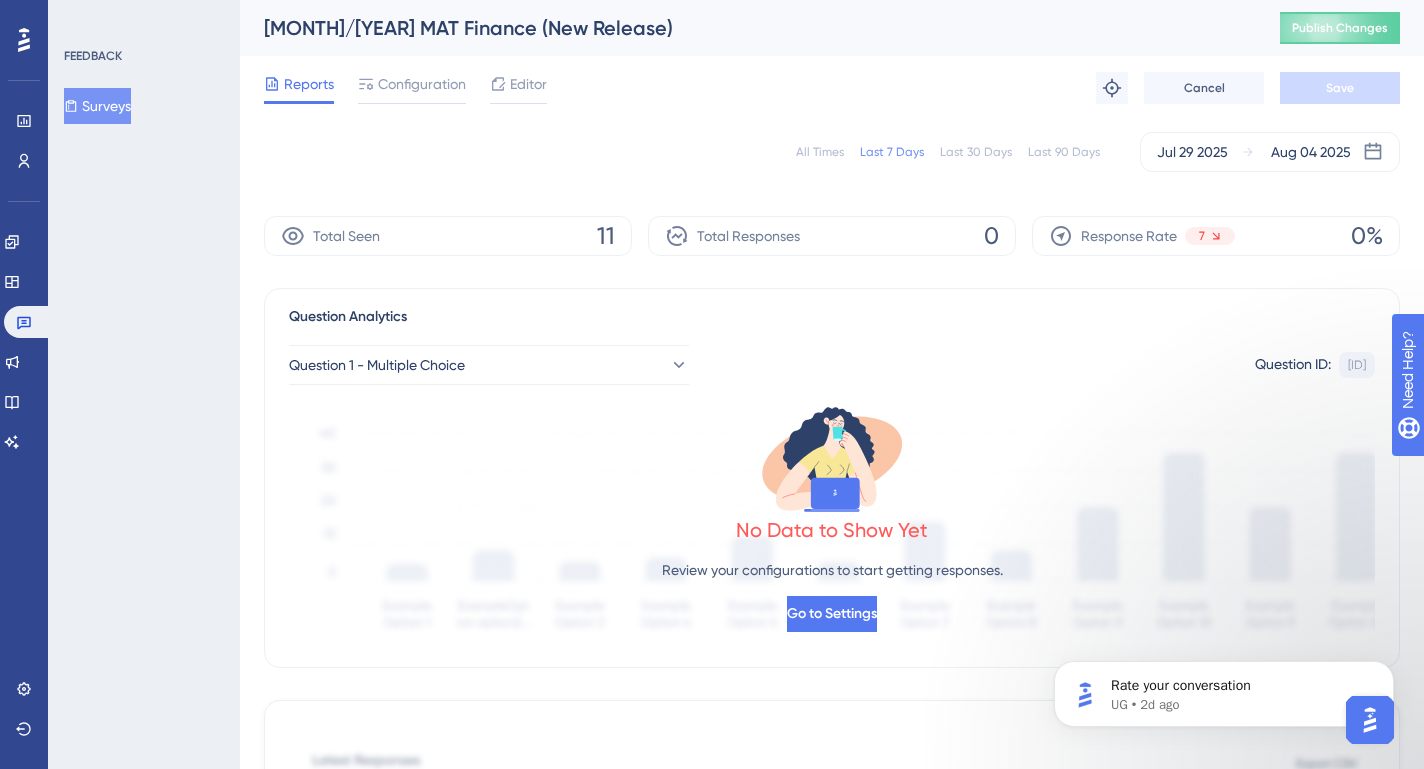 click on "Surveys" at bounding box center [97, 106] 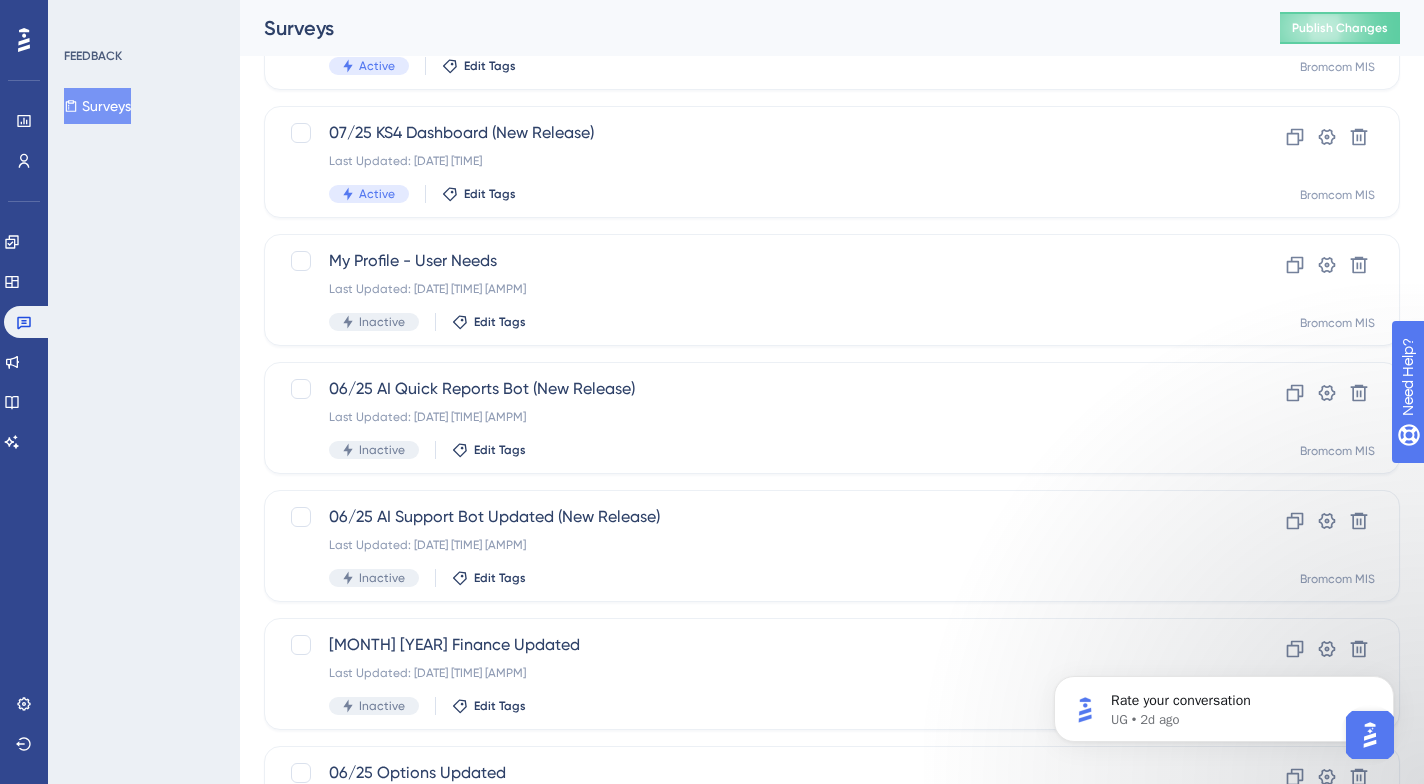 scroll, scrollTop: 768, scrollLeft: 0, axis: vertical 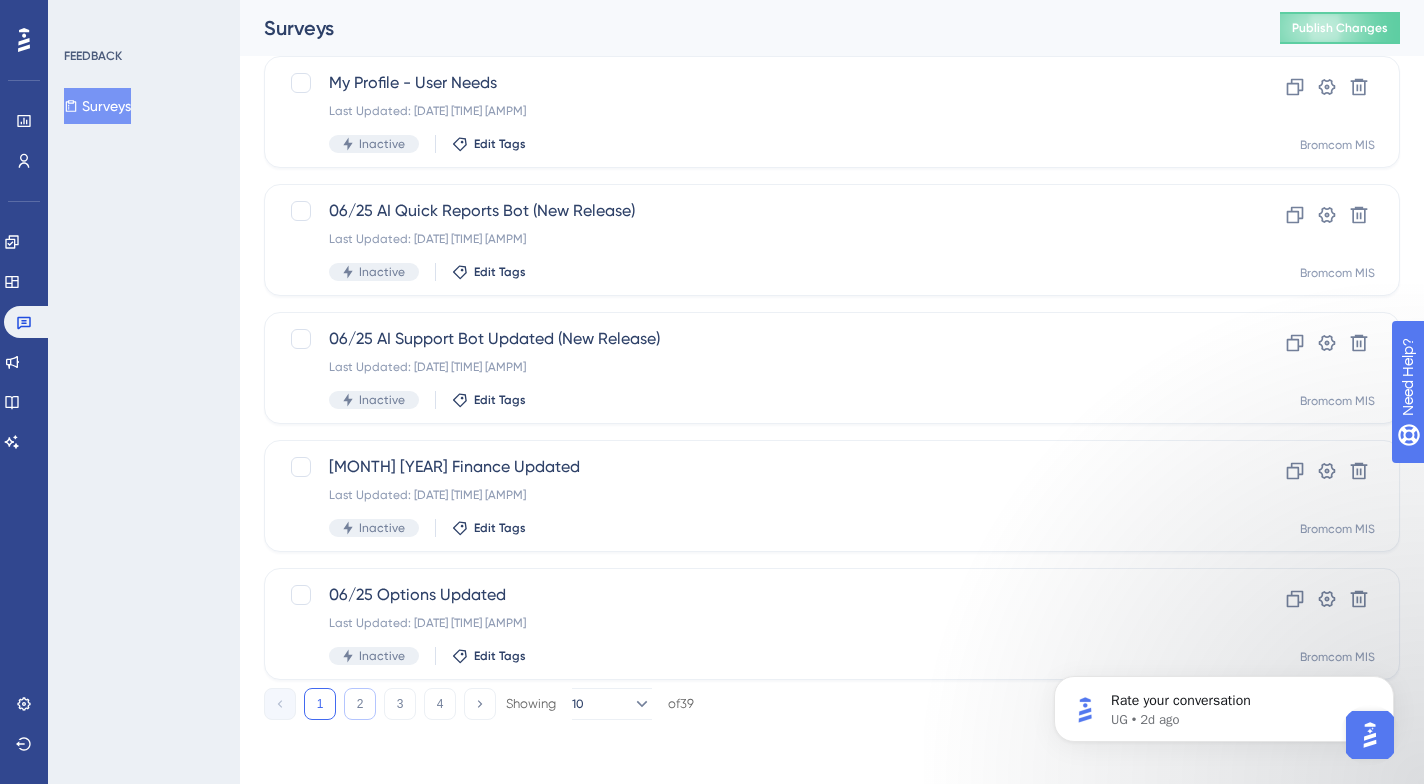 click on "2" at bounding box center (360, 704) 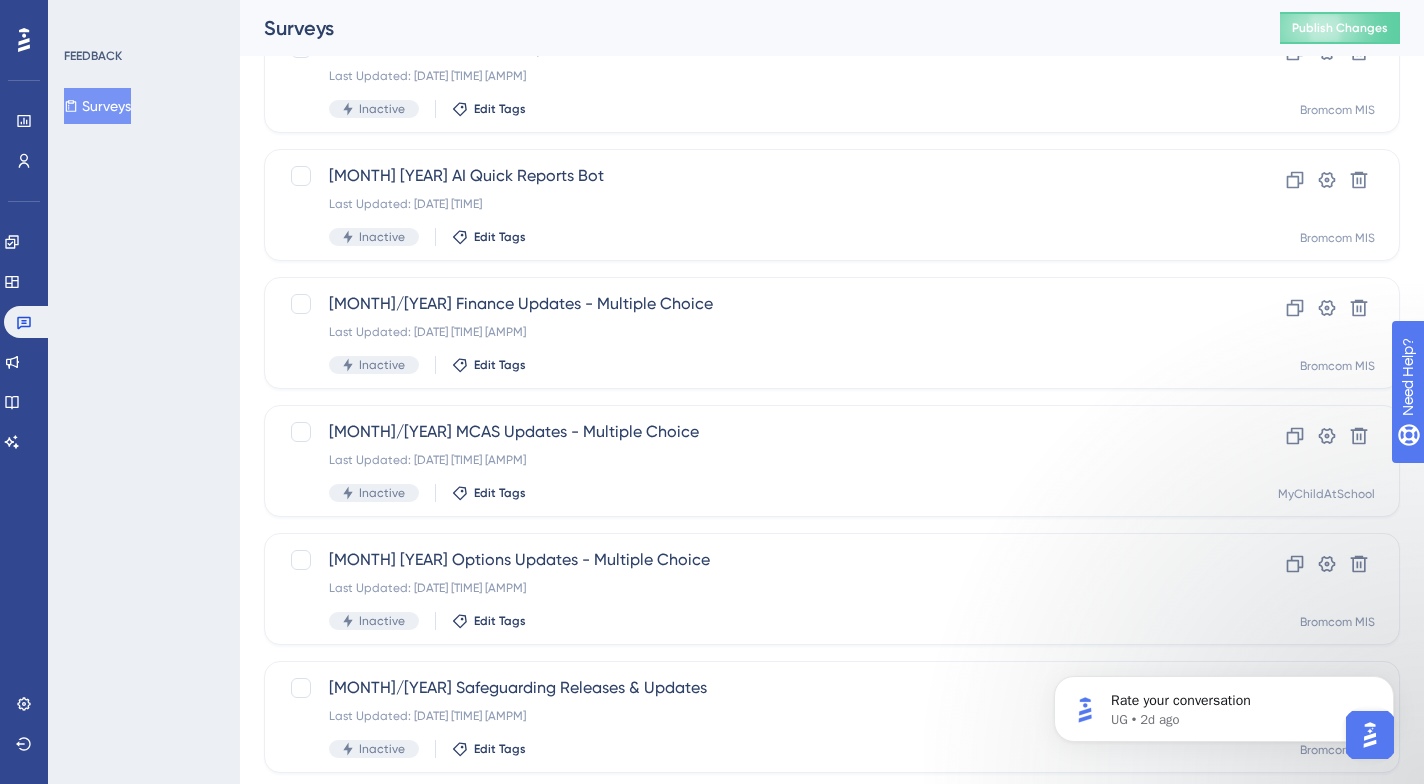 scroll, scrollTop: 418, scrollLeft: 0, axis: vertical 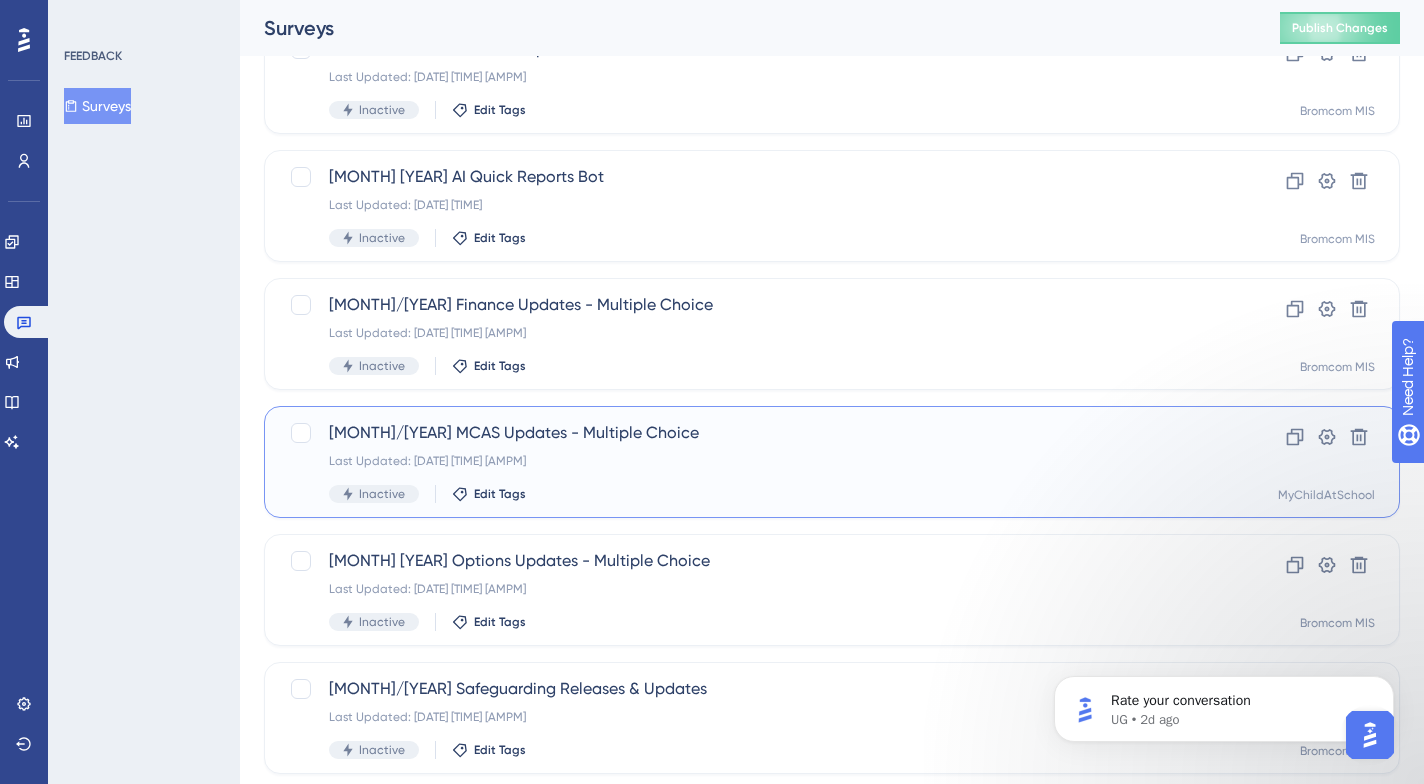 click on "Last Updated: [DATE] [TIME] [AMPM]" at bounding box center [752, 461] 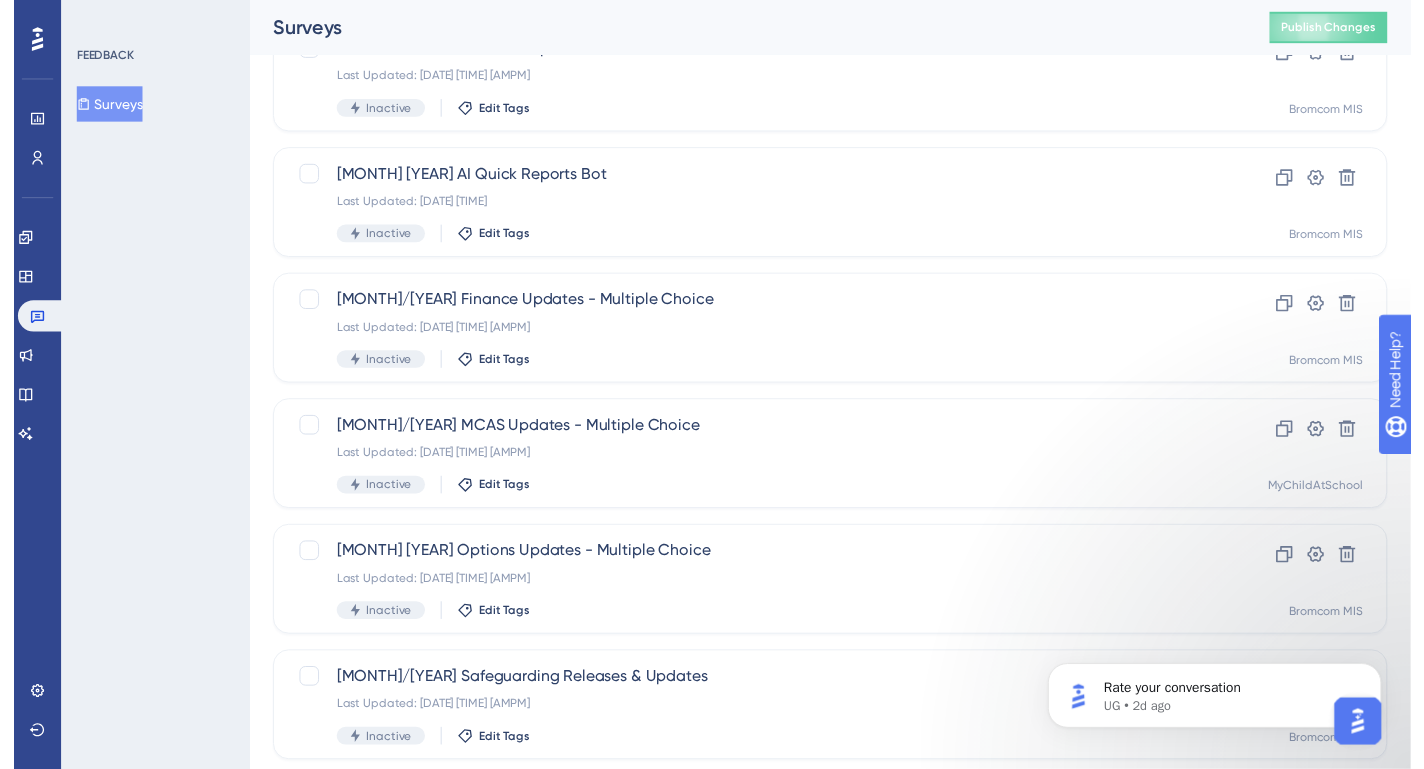 scroll, scrollTop: 0, scrollLeft: 0, axis: both 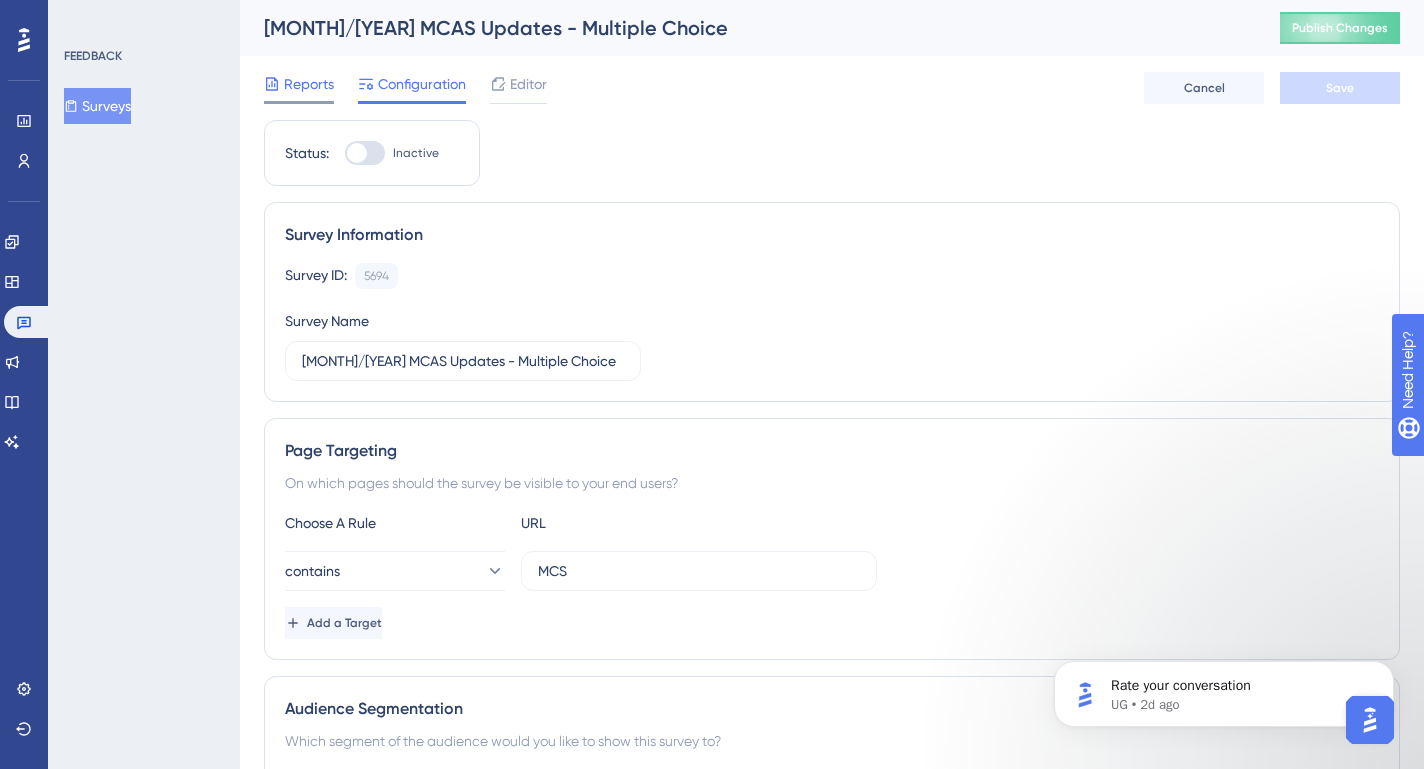 click on "Reports" at bounding box center (309, 84) 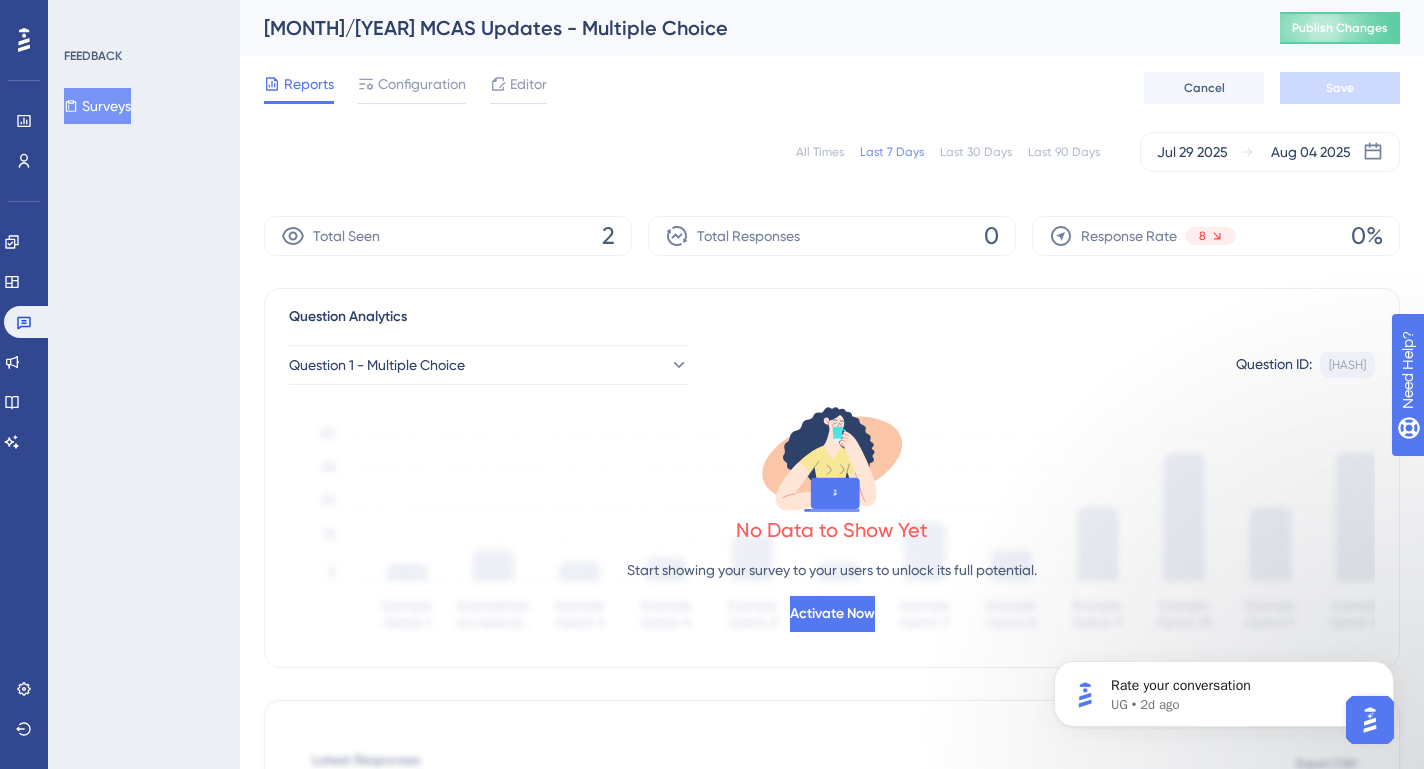 click on "All Times" at bounding box center (820, 152) 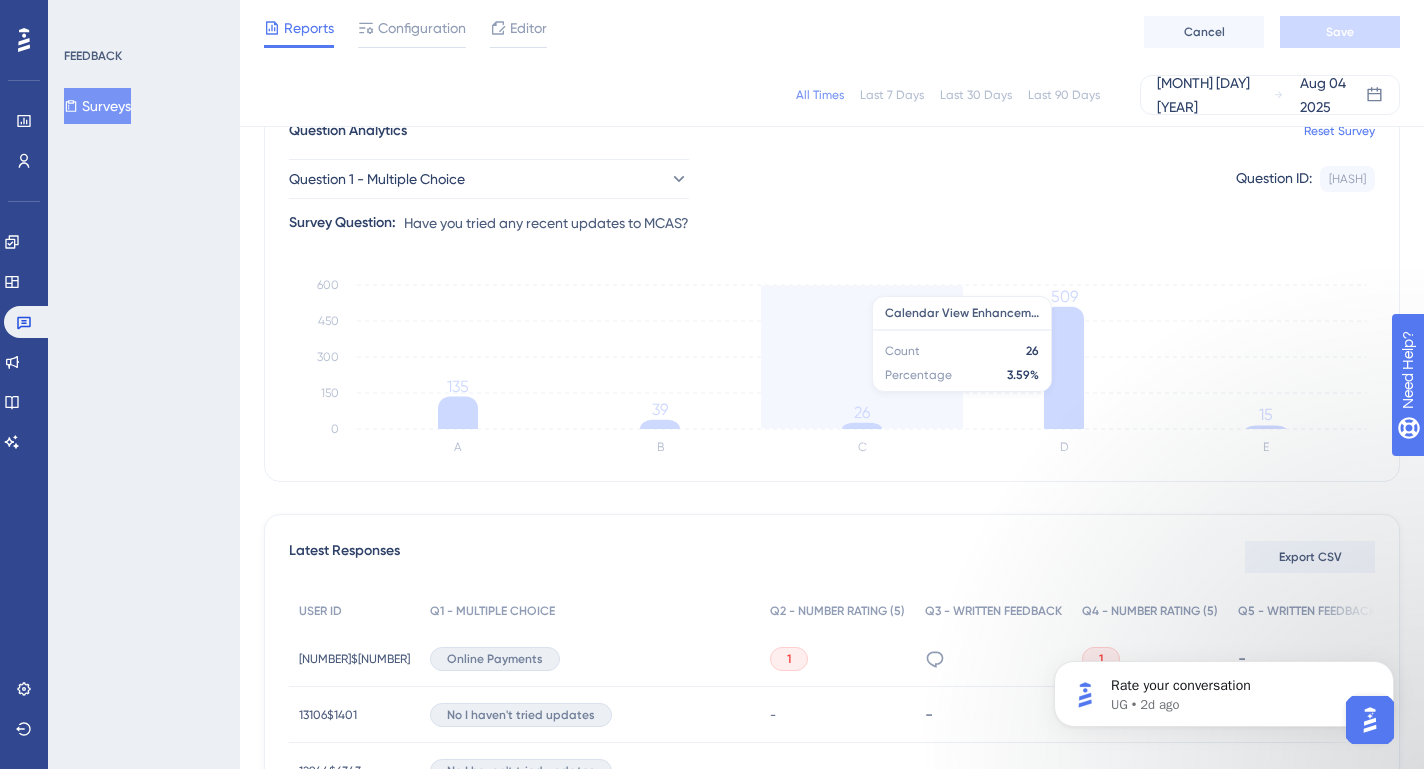 scroll, scrollTop: 170, scrollLeft: 0, axis: vertical 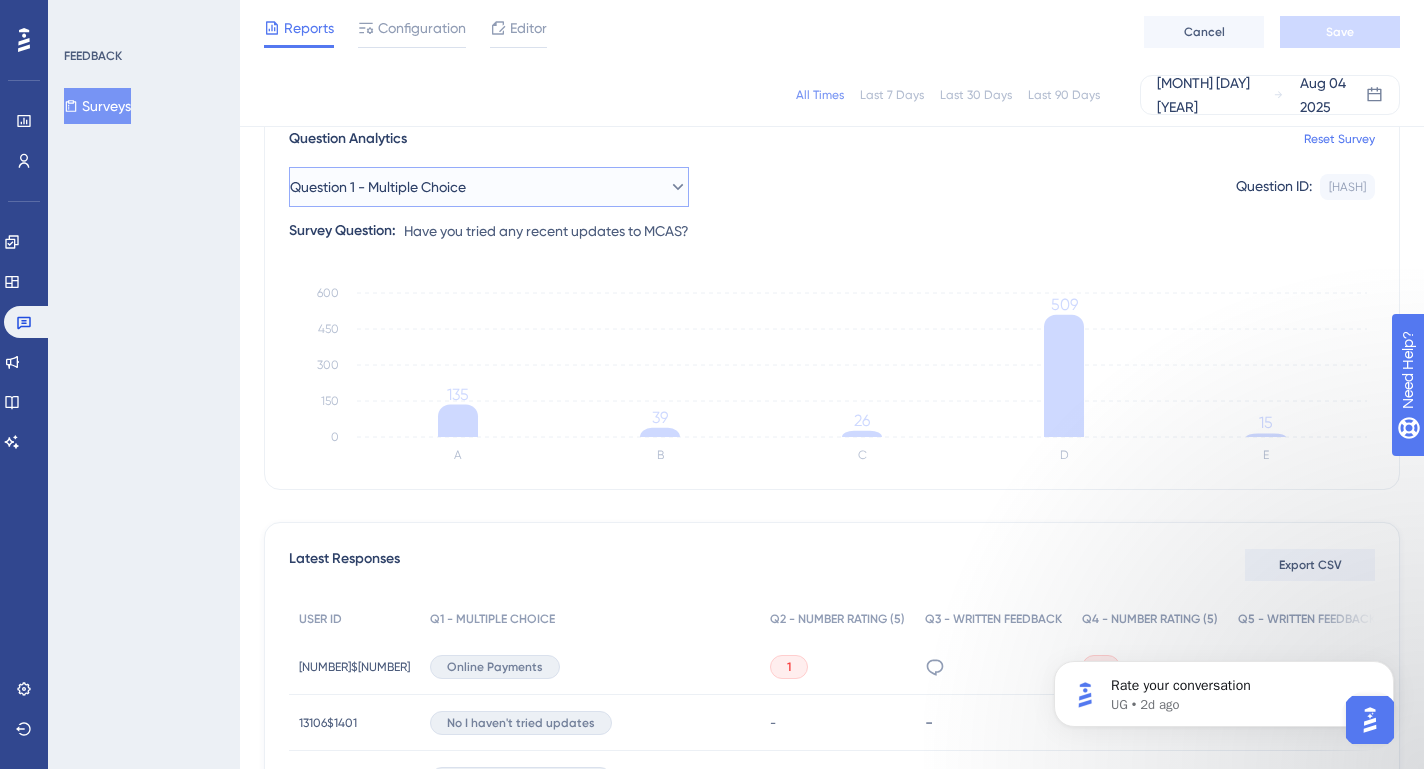 click on "Question 1 - Multiple Choice" at bounding box center [489, 187] 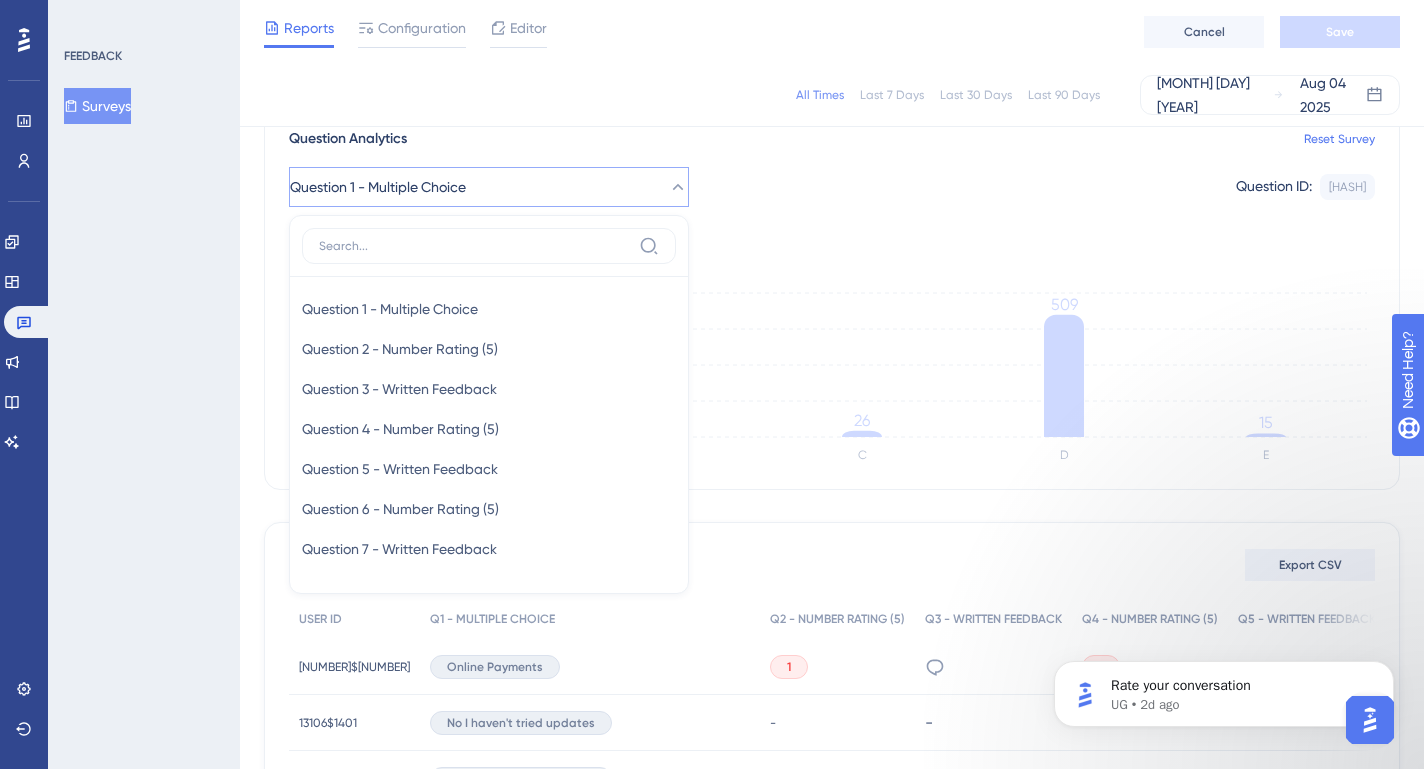 scroll, scrollTop: 186, scrollLeft: 0, axis: vertical 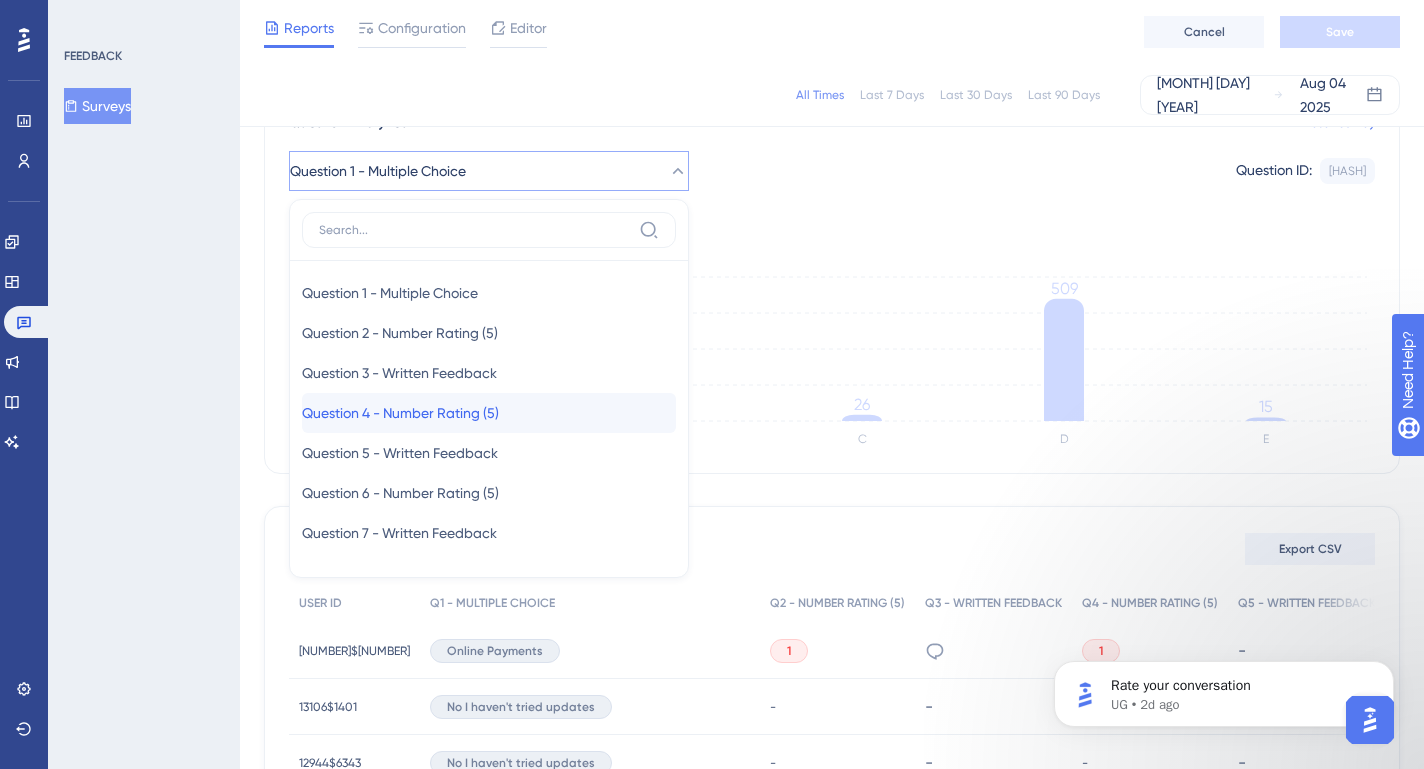 click on "Question 4 - Number Rating (5)" at bounding box center [400, 413] 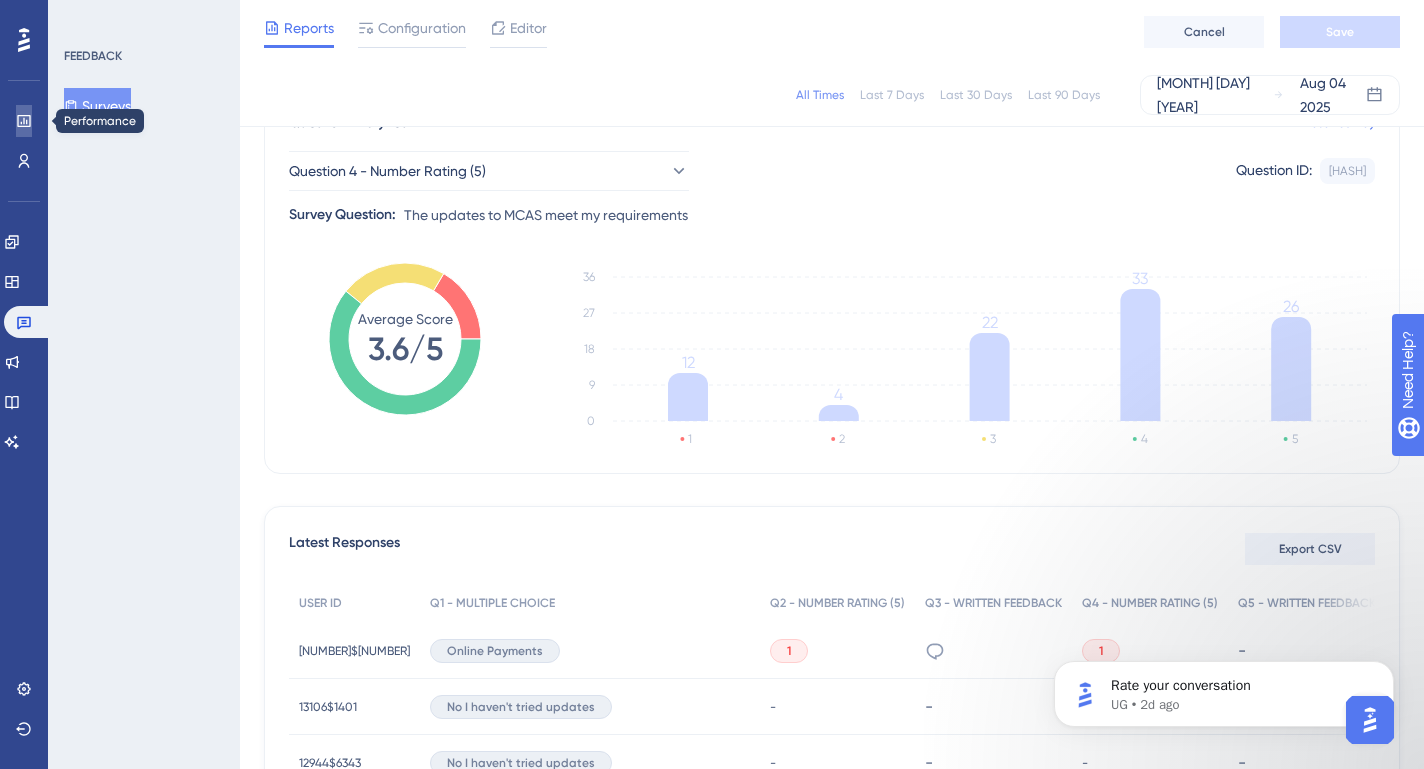 click 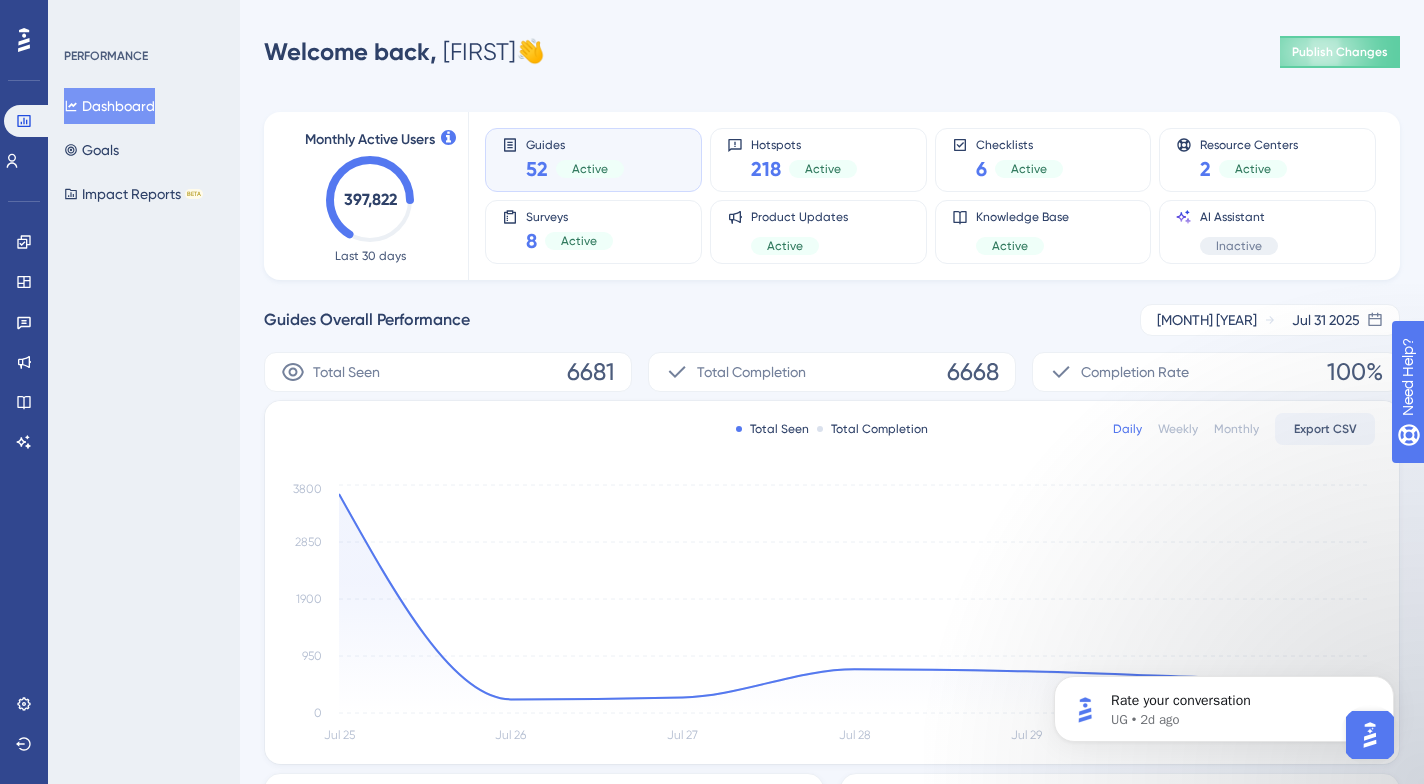 scroll, scrollTop: 0, scrollLeft: 0, axis: both 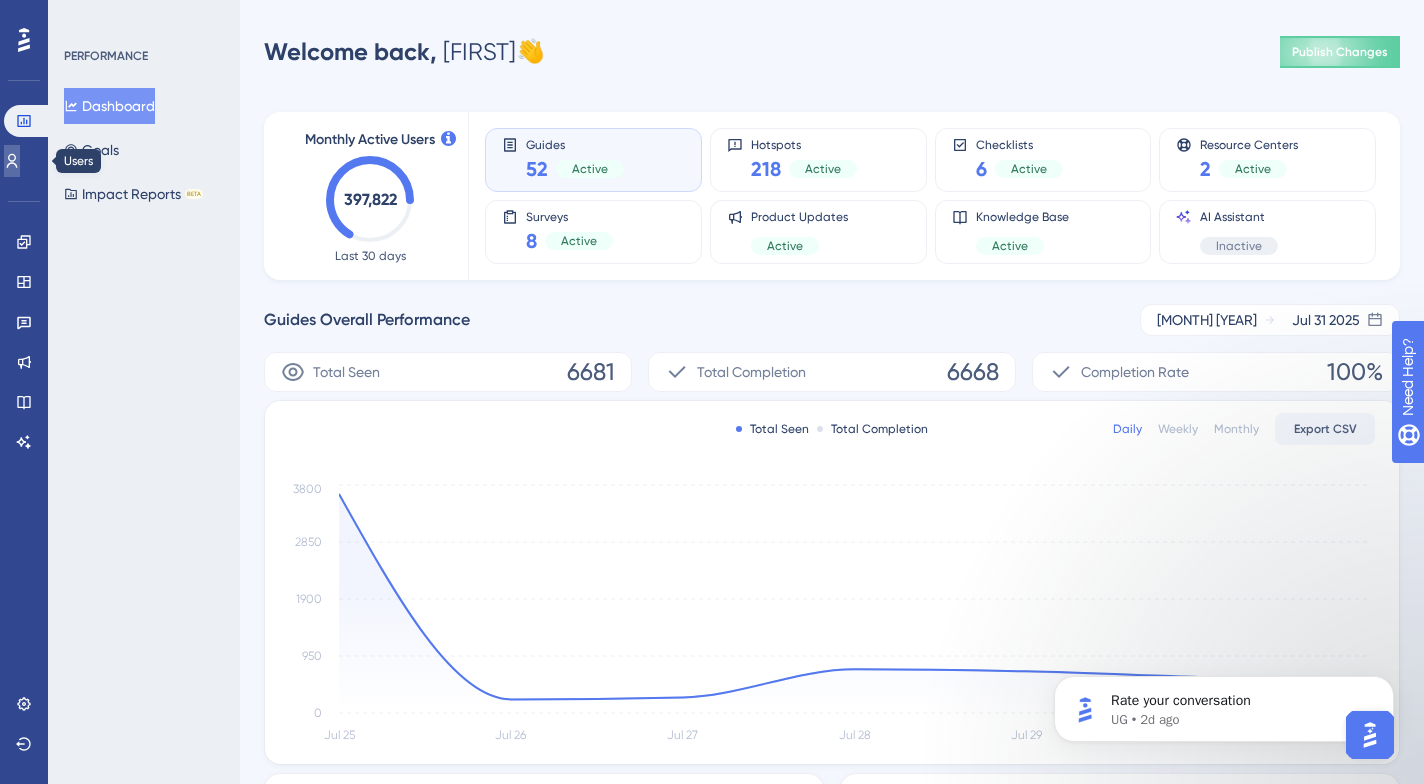 click at bounding box center [12, 161] 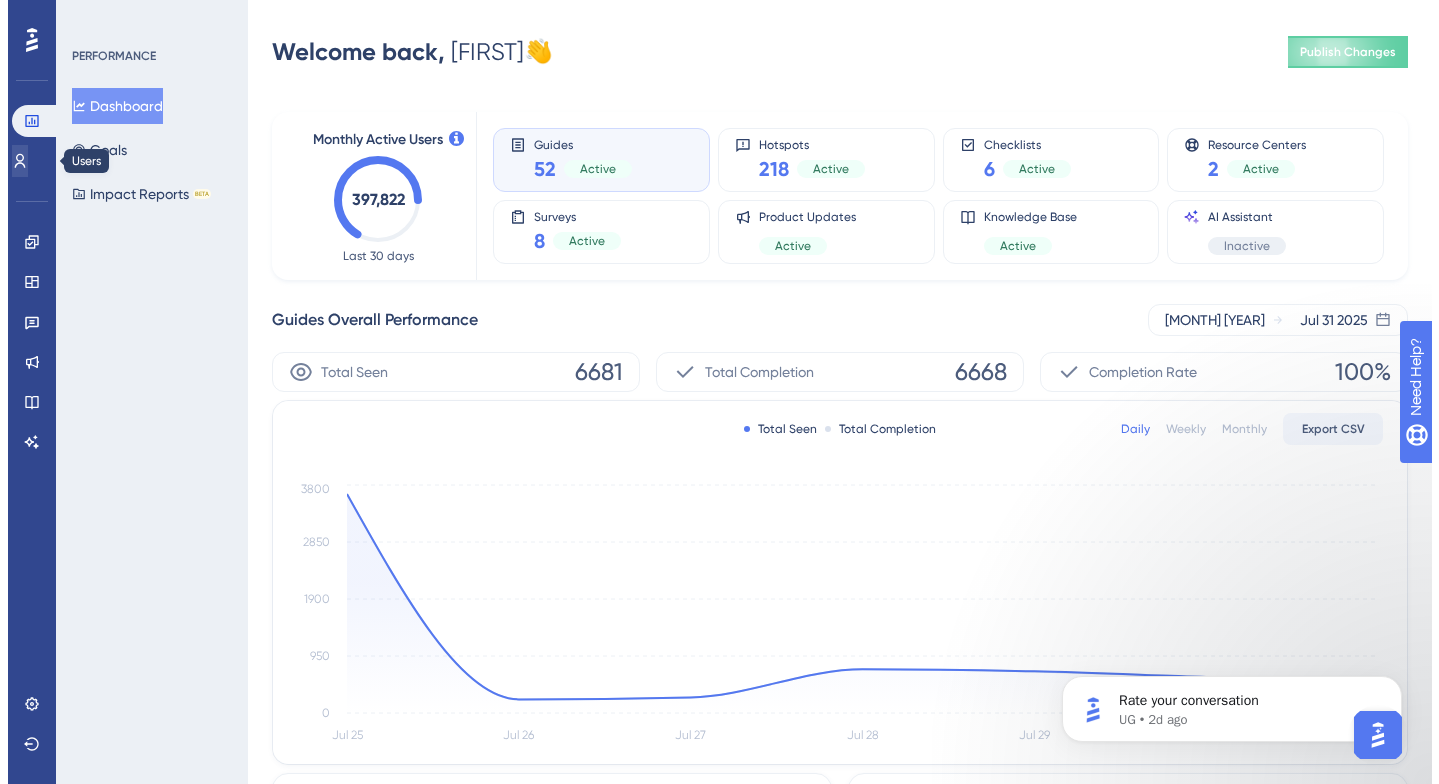 scroll, scrollTop: 0, scrollLeft: 0, axis: both 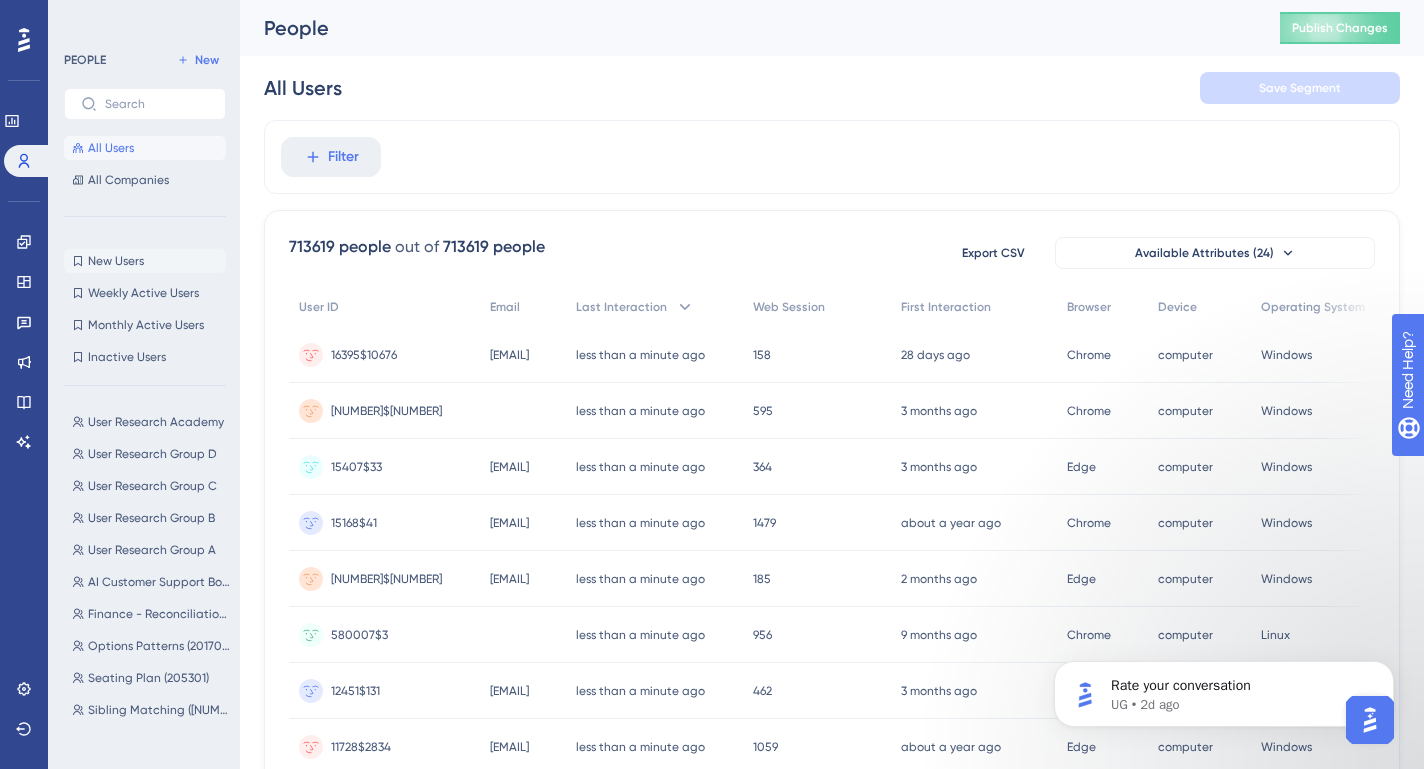 click on "New Users" at bounding box center [116, 261] 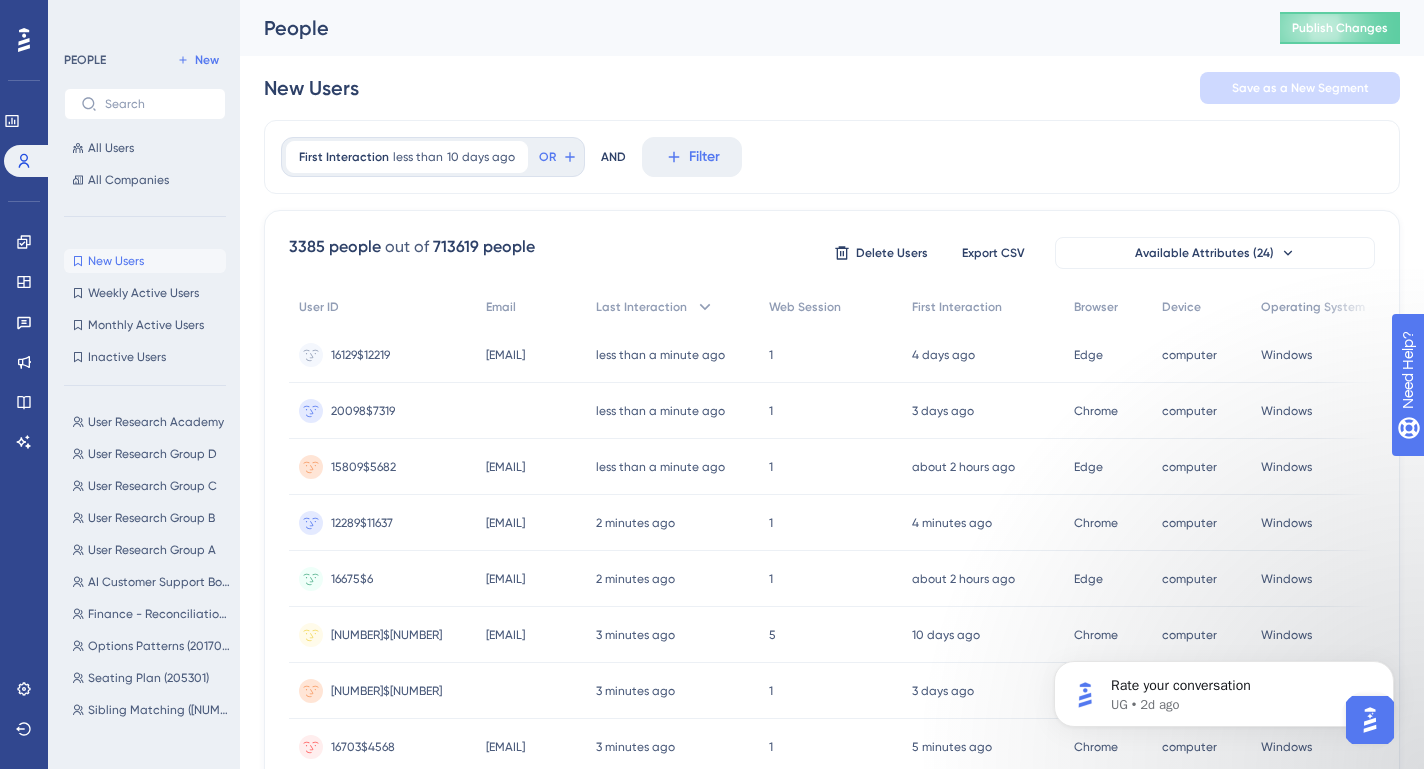 click on "16129$12219 16129$12219" at bounding box center (360, 355) 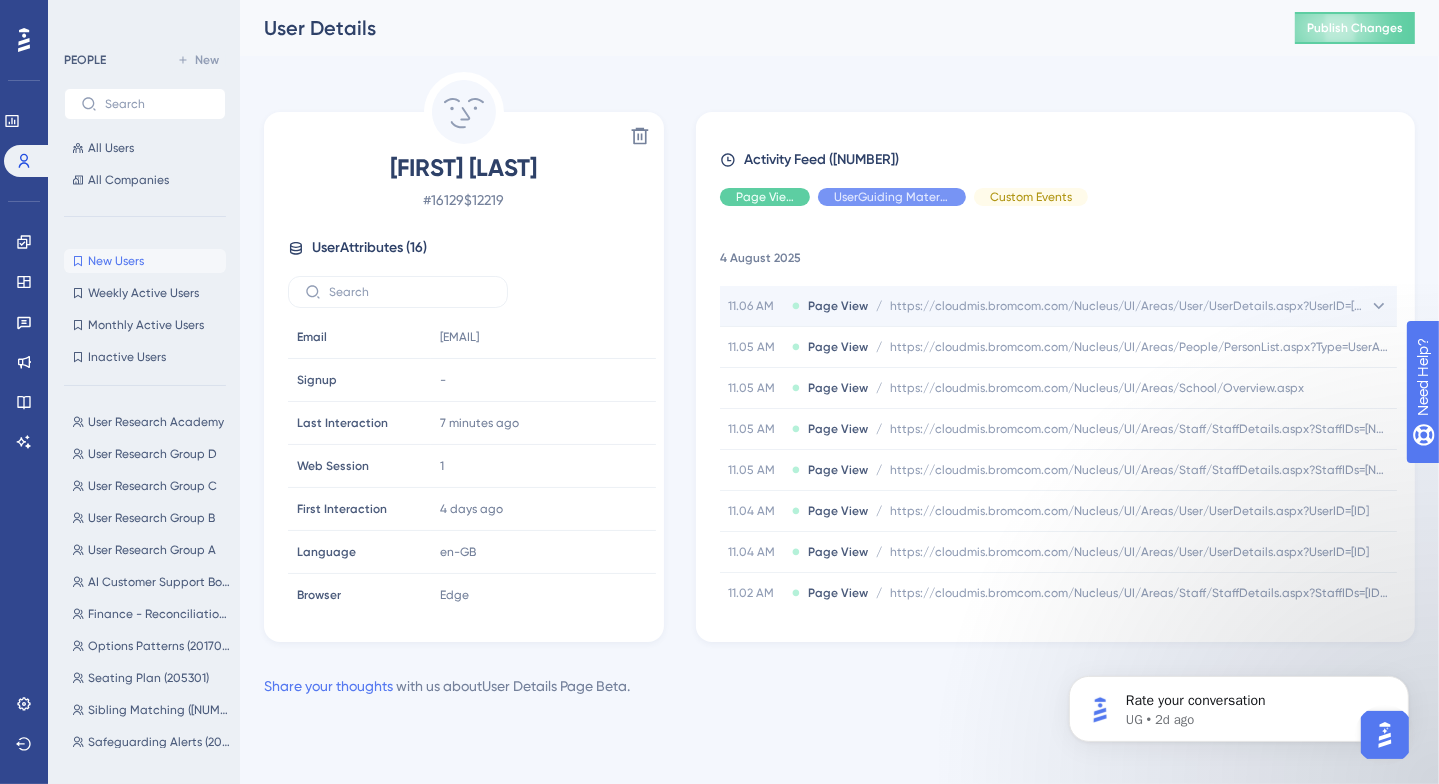 click on "11.06 AM" at bounding box center [756, 306] 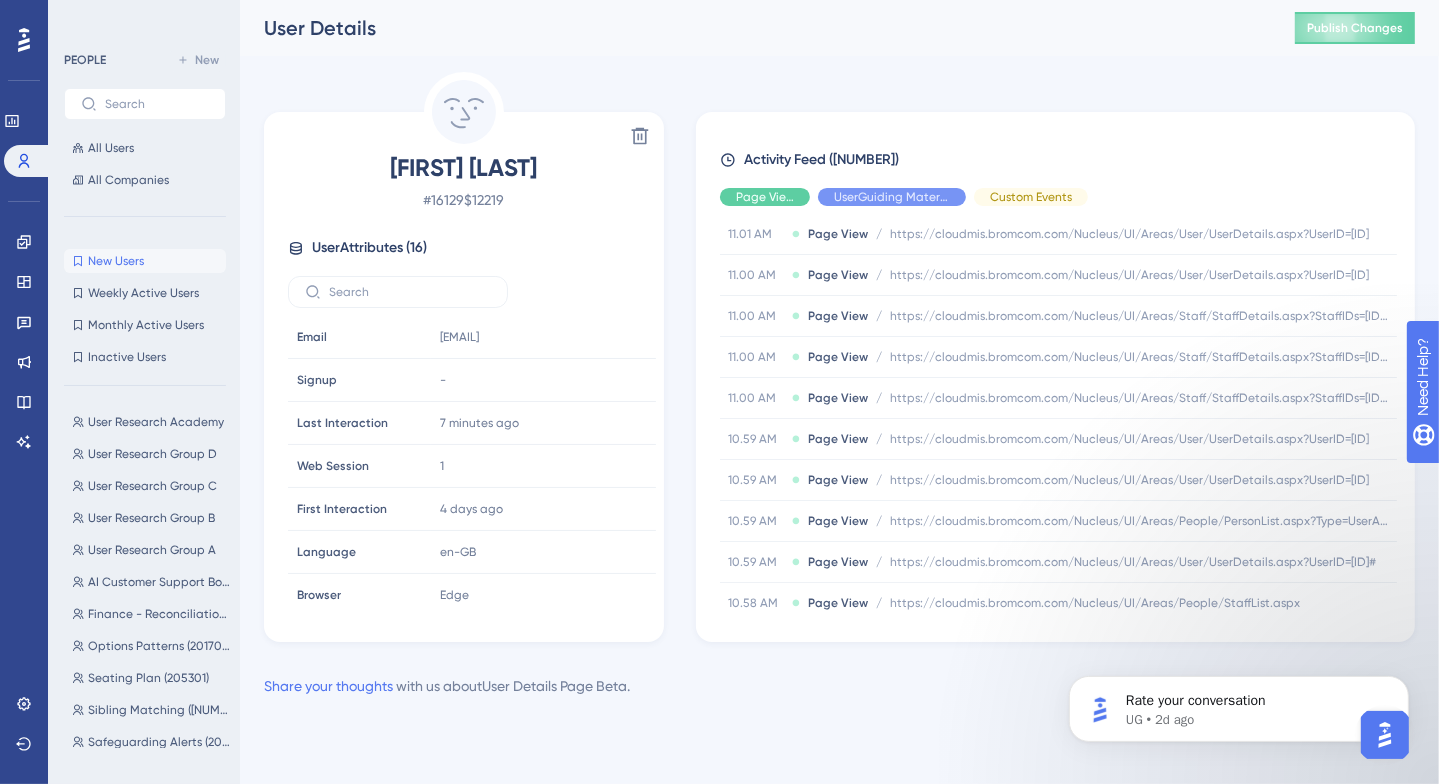 scroll, scrollTop: 603, scrollLeft: 0, axis: vertical 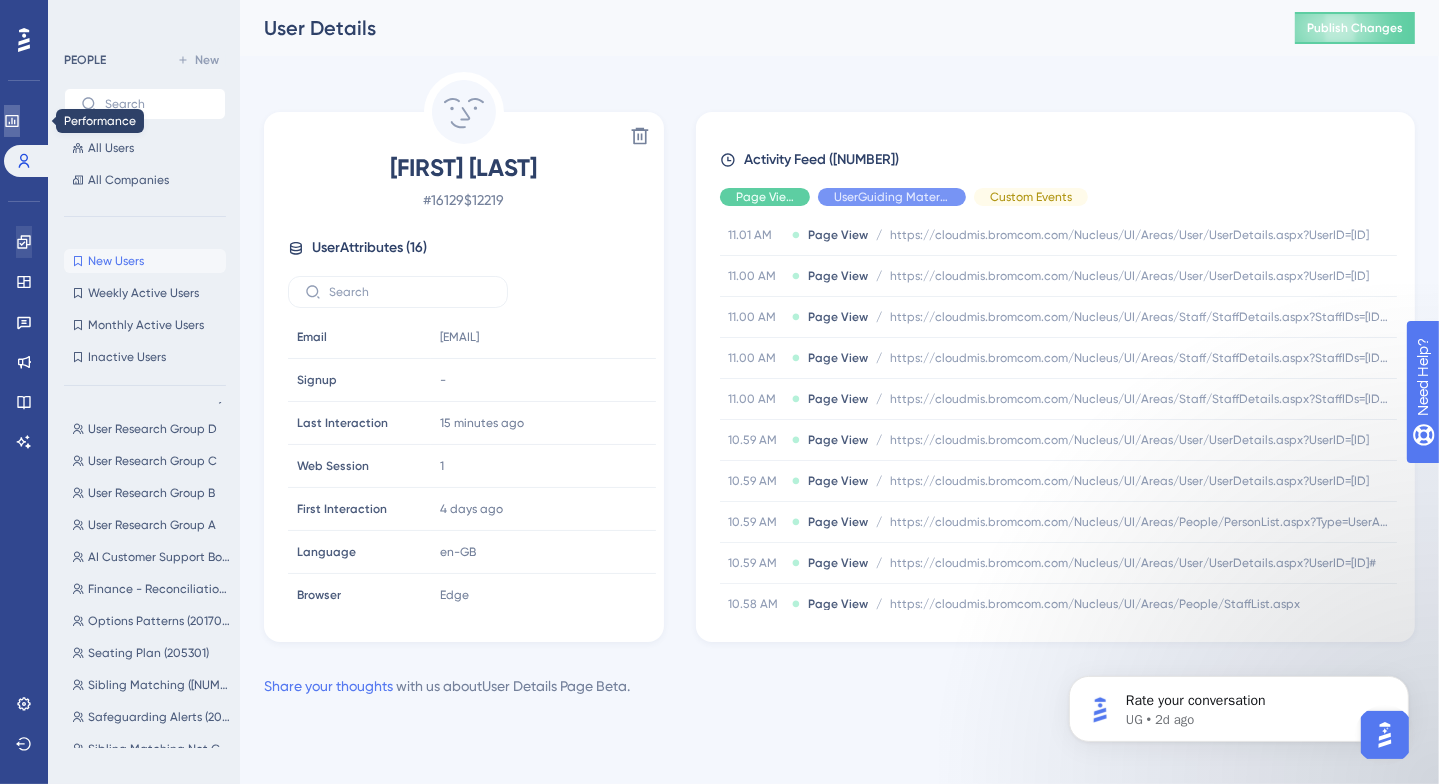 click 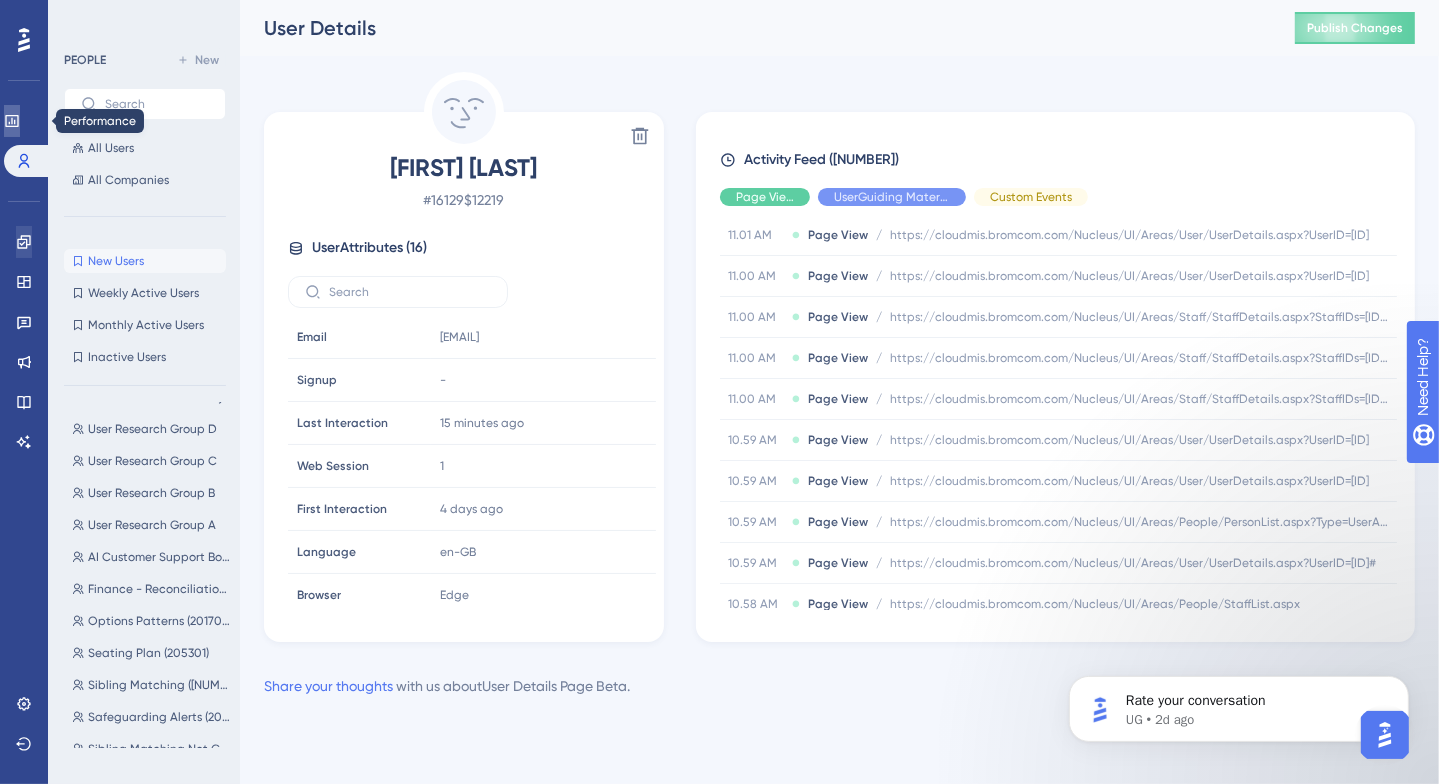 click 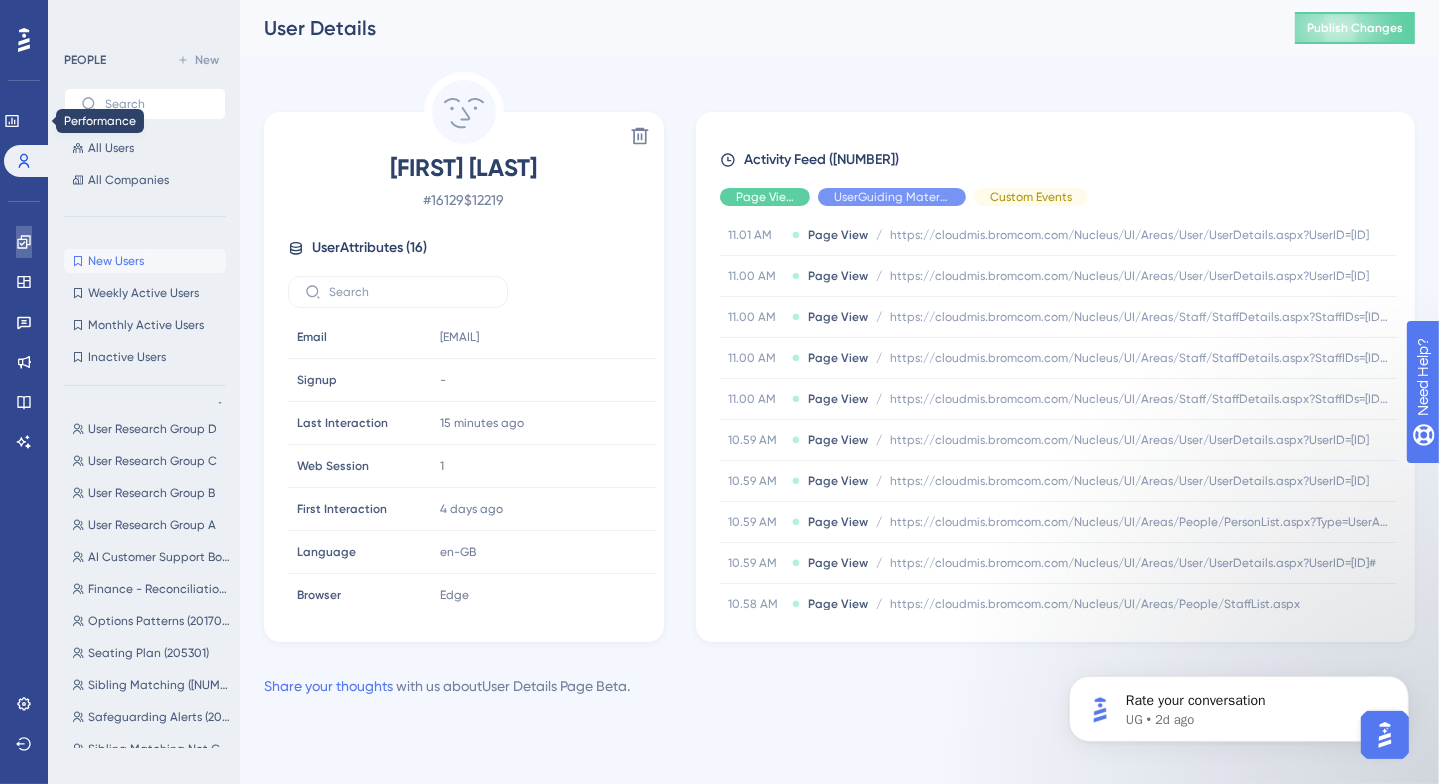 click 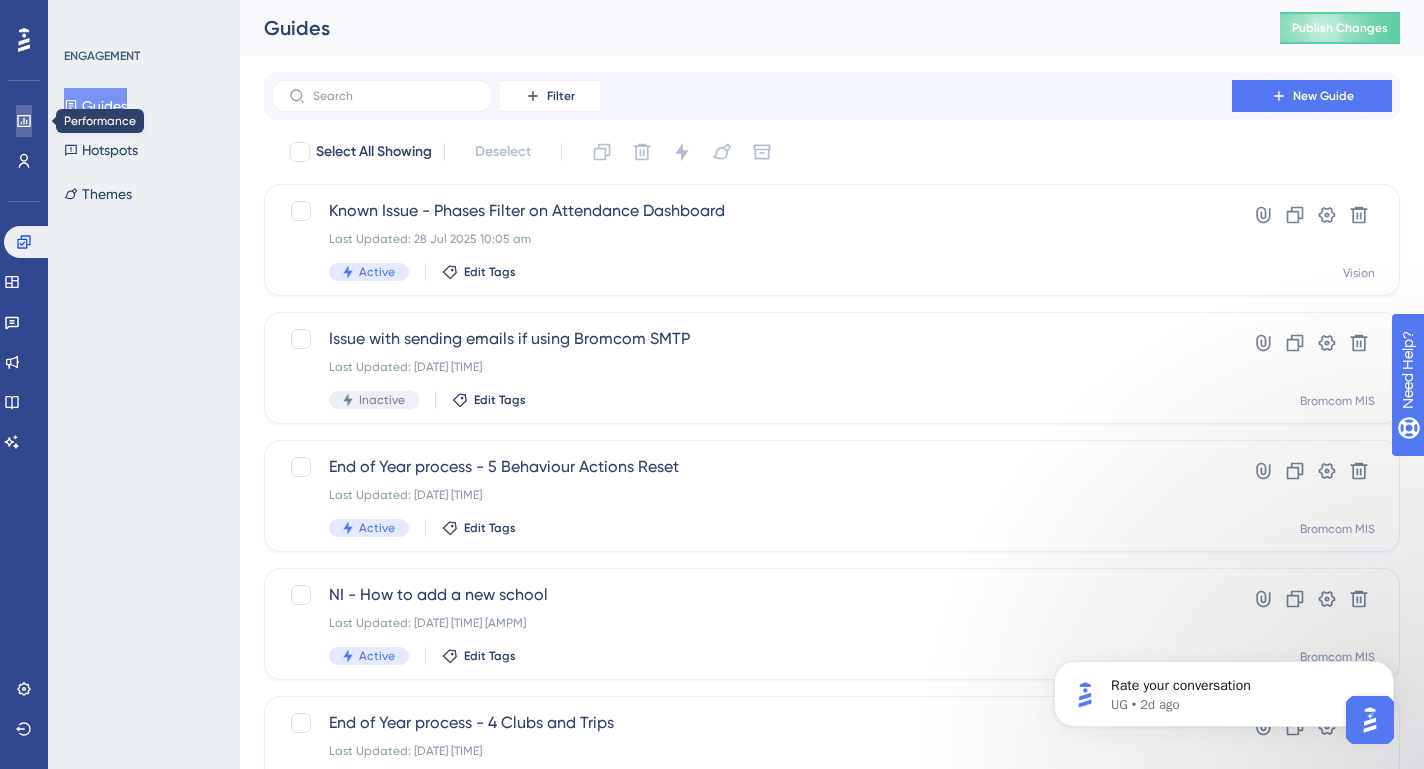 click 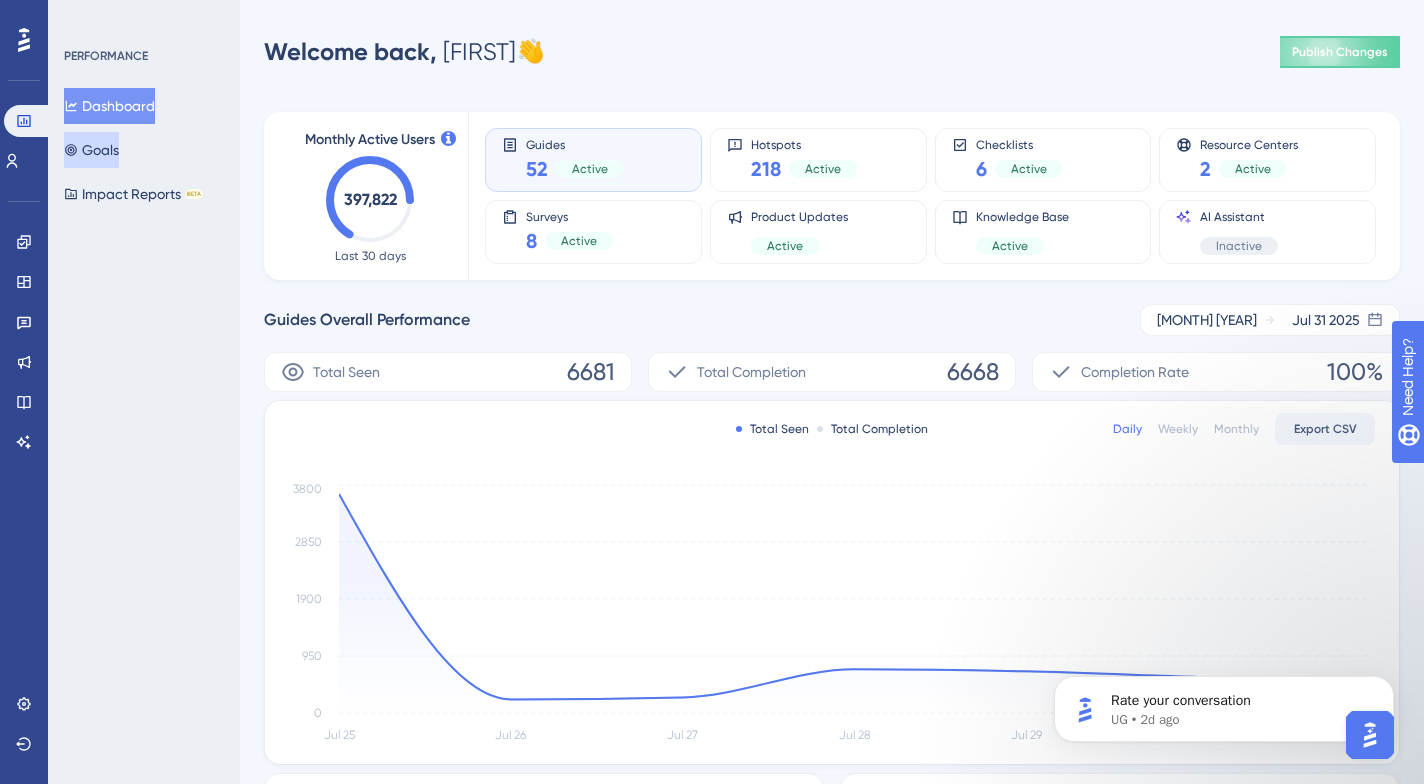 click on "Goals" at bounding box center (91, 150) 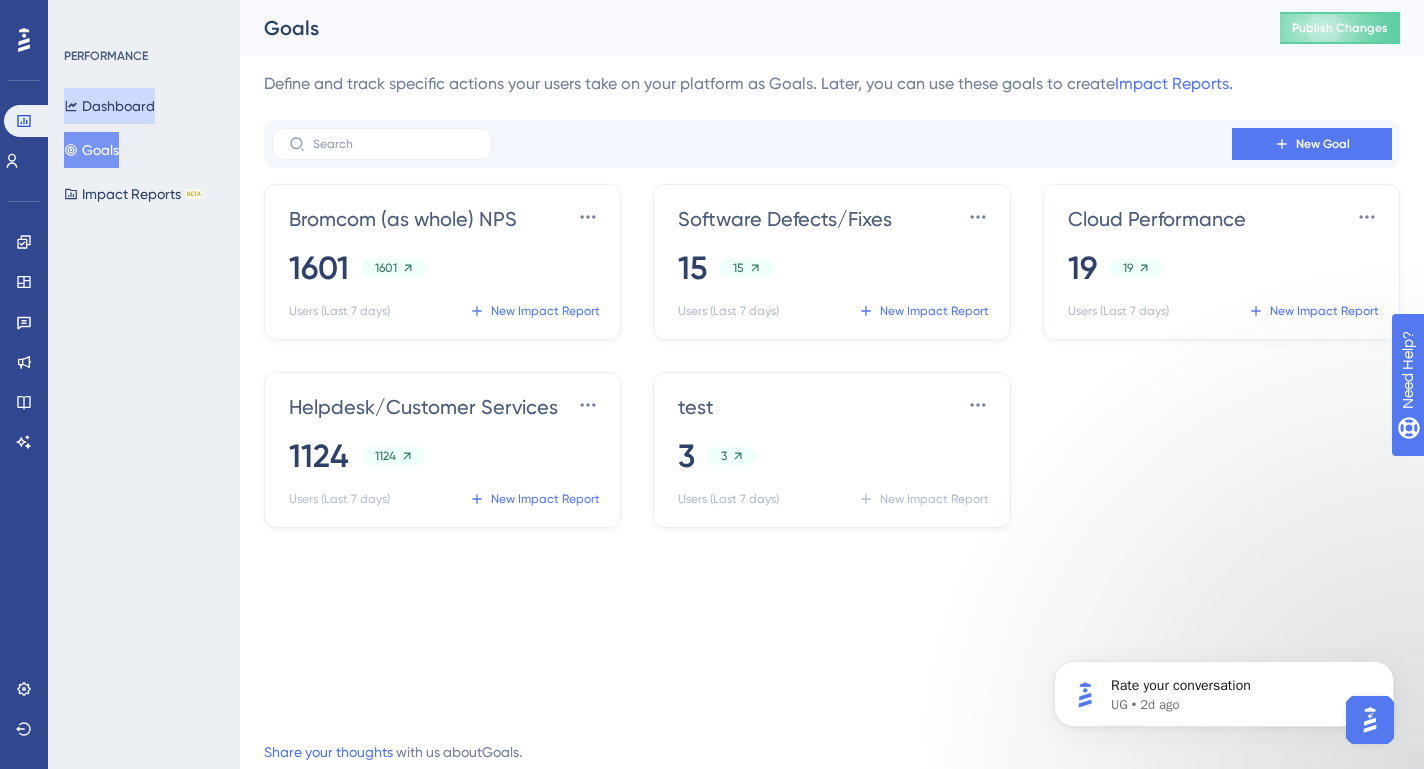 click on "Dashboard" at bounding box center (109, 106) 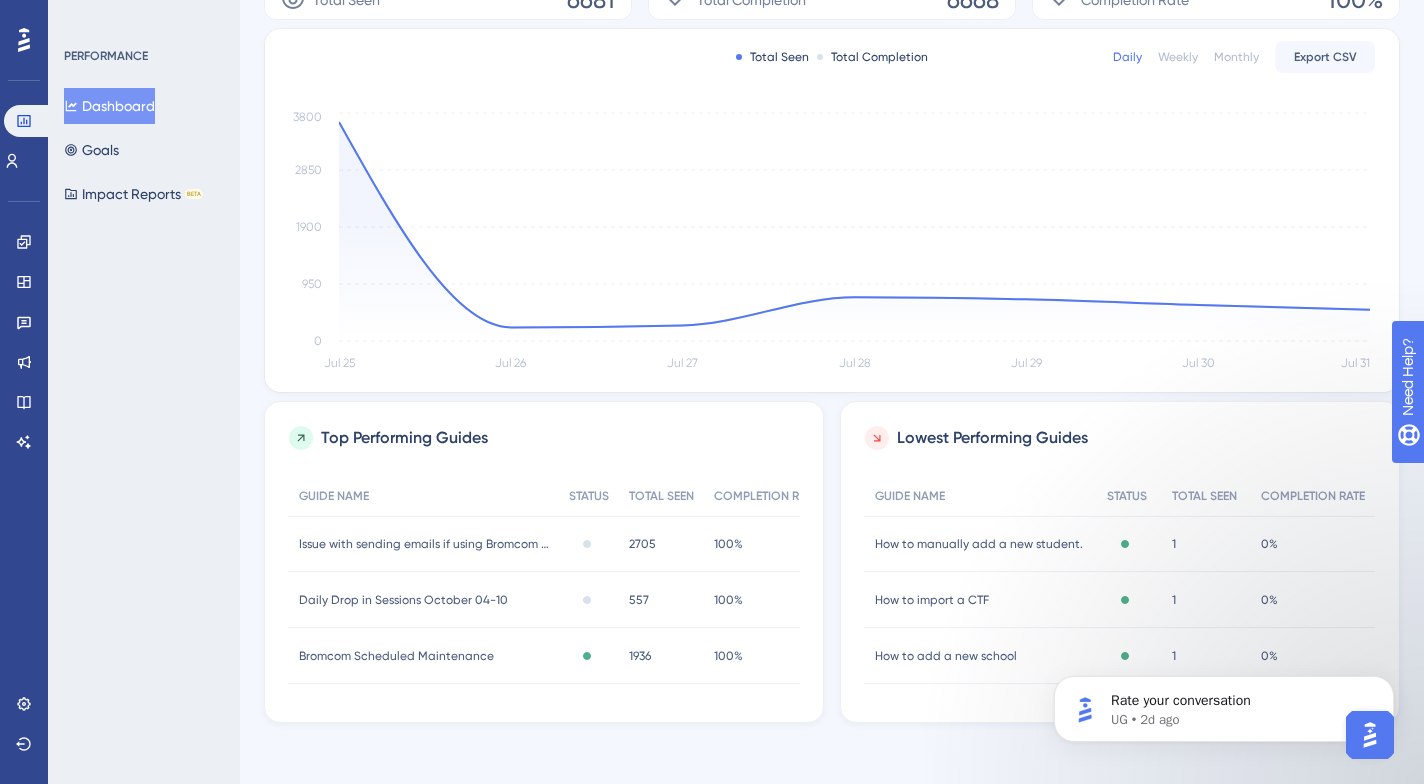 scroll, scrollTop: 371, scrollLeft: 0, axis: vertical 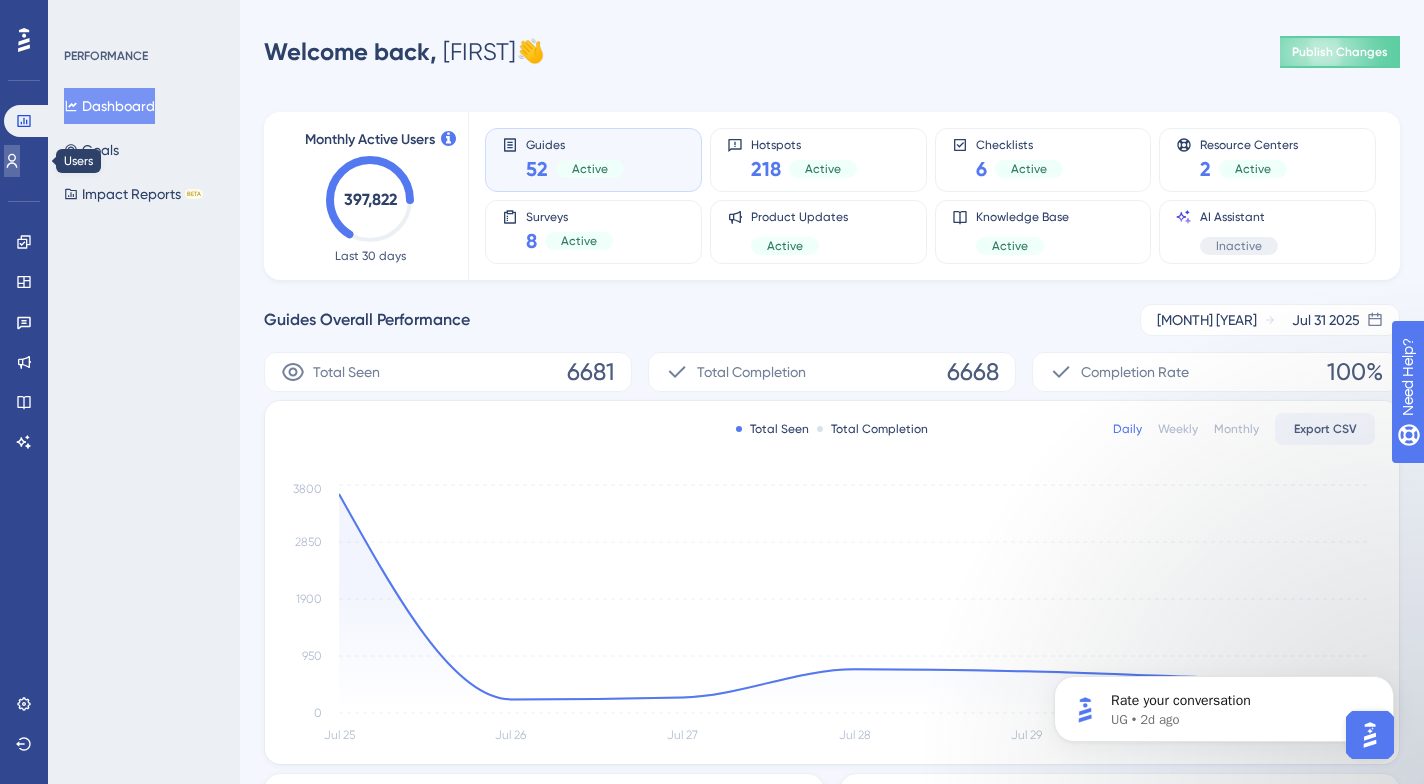 click at bounding box center [12, 161] 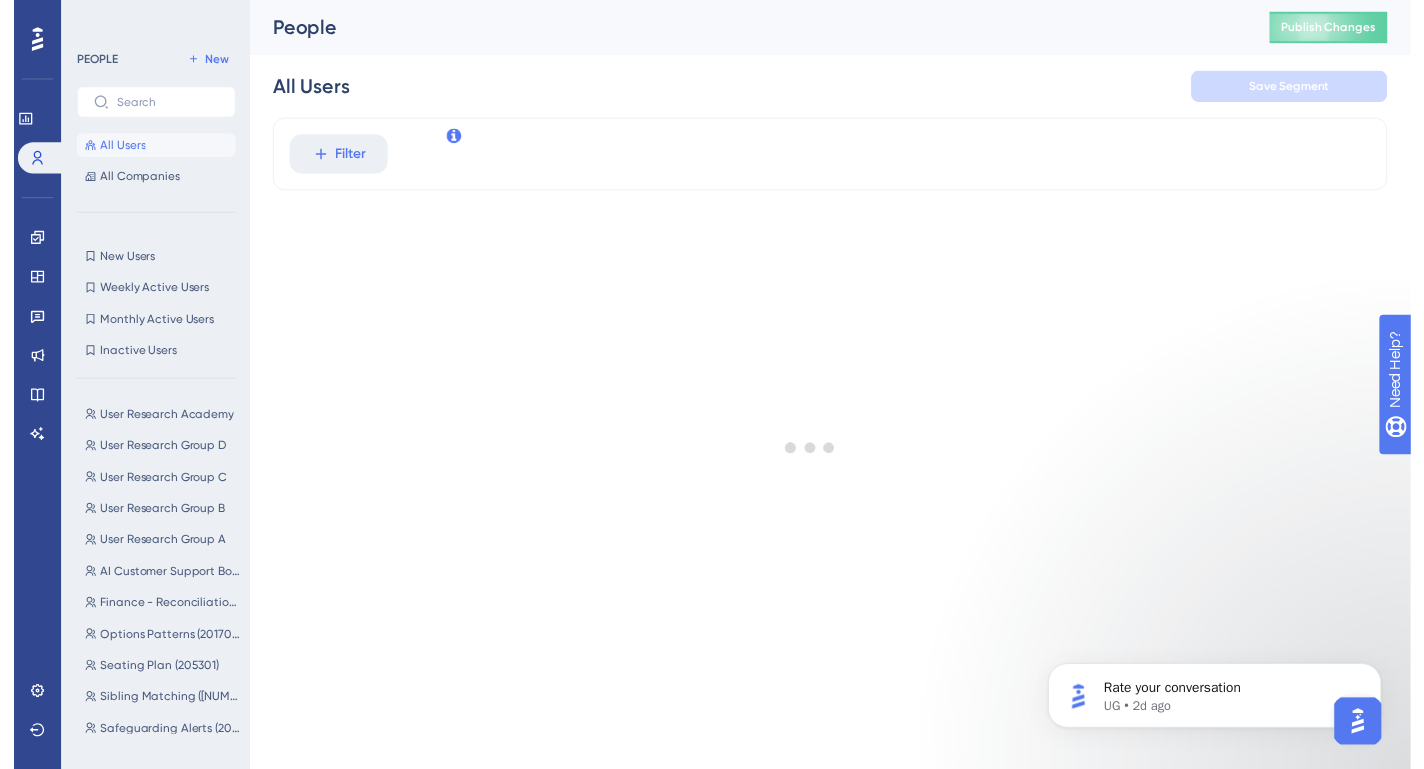 scroll, scrollTop: 0, scrollLeft: 0, axis: both 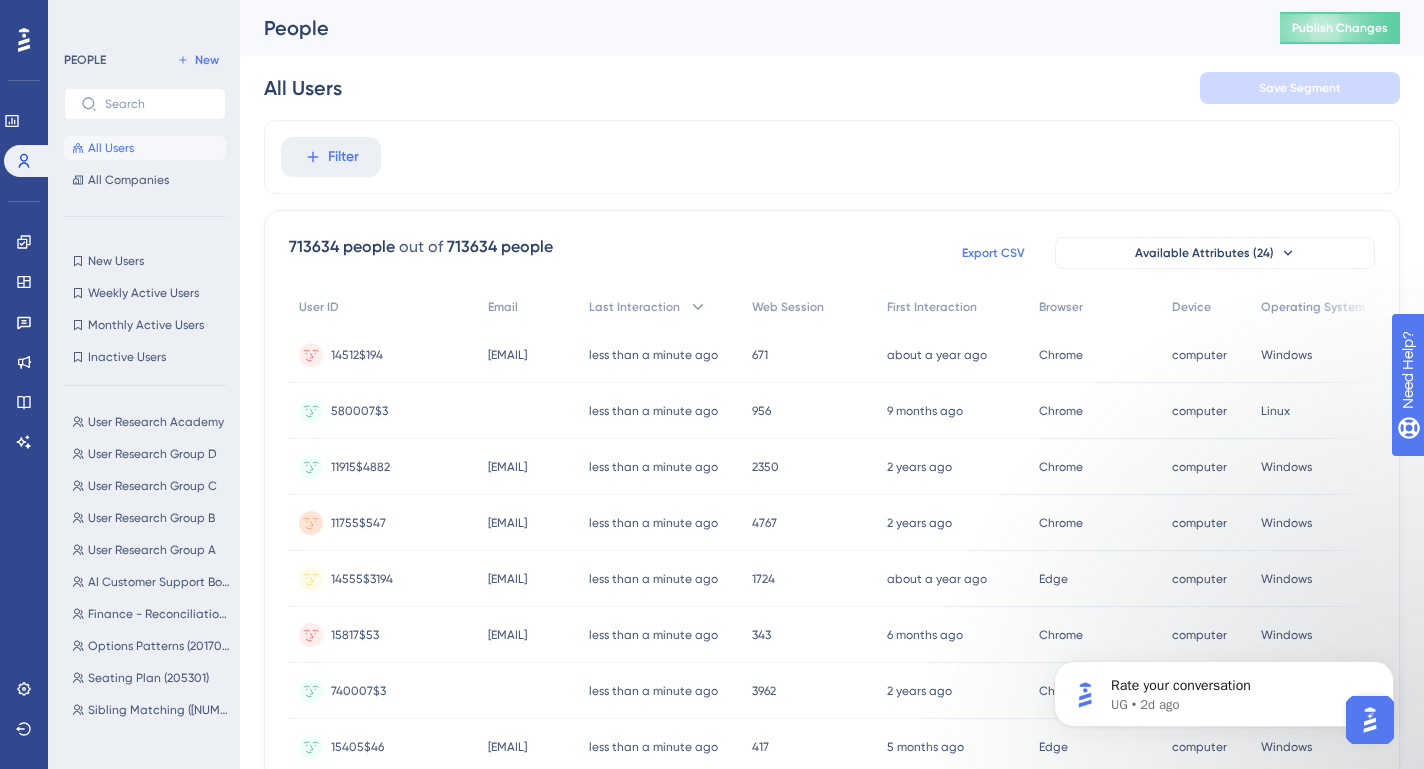 click on "Export CSV" at bounding box center [993, 253] 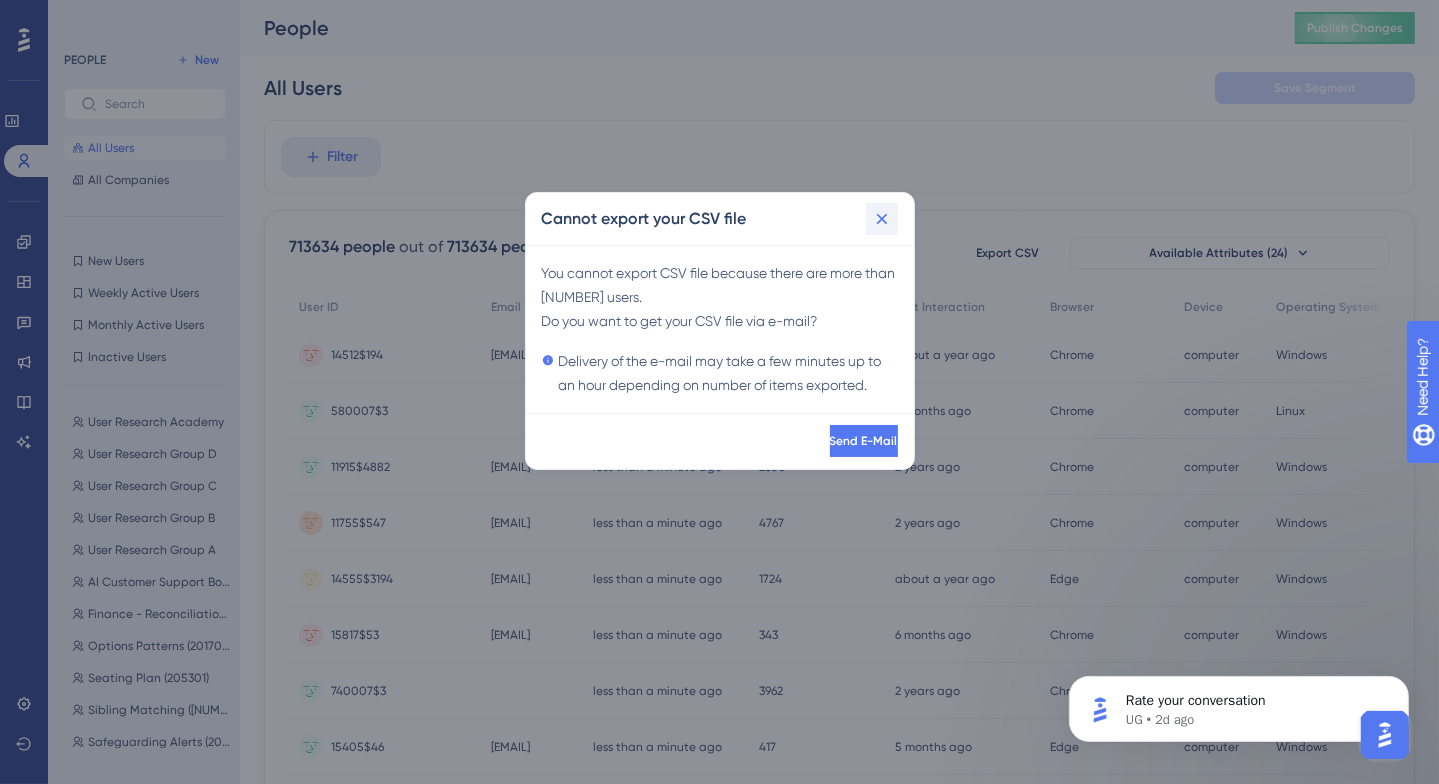 click 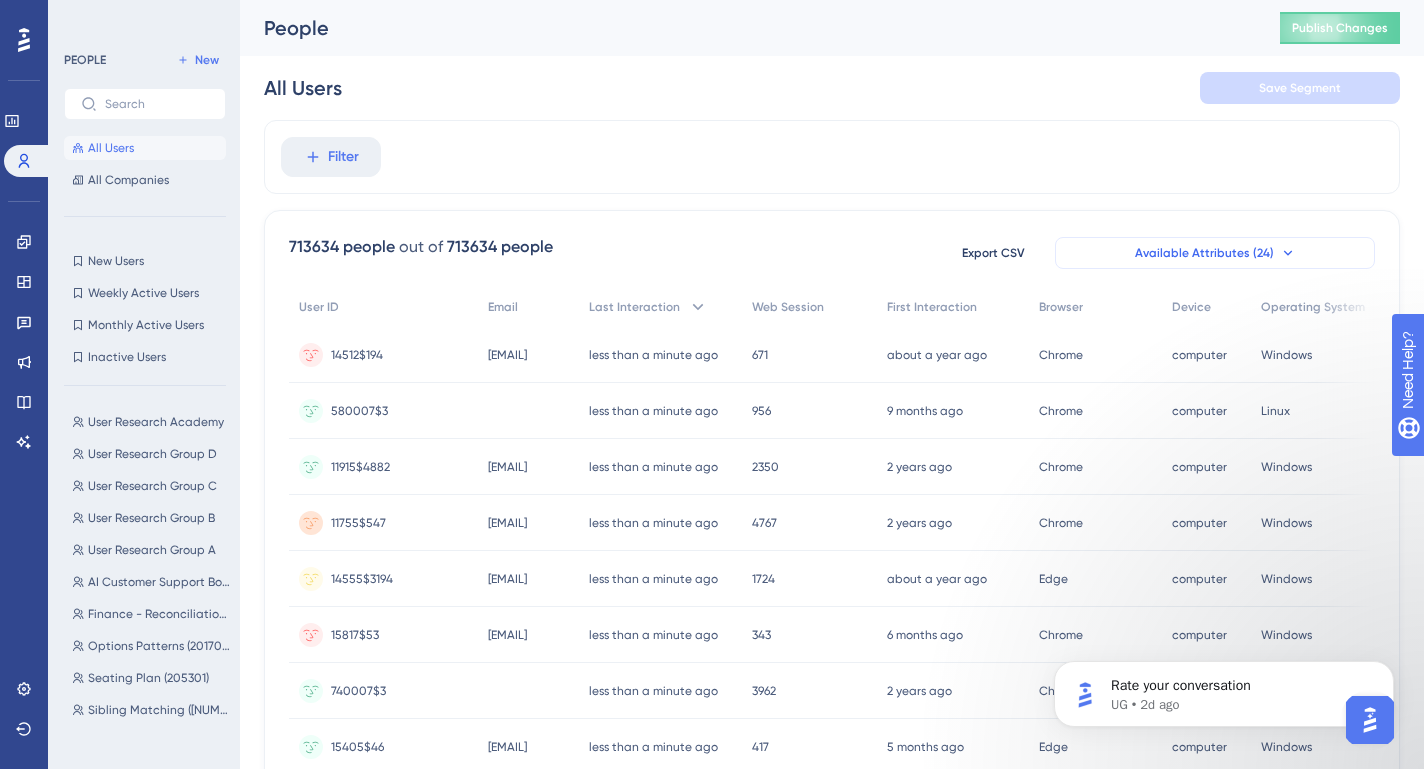 click on "Available Attributes (24)" at bounding box center [1215, 253] 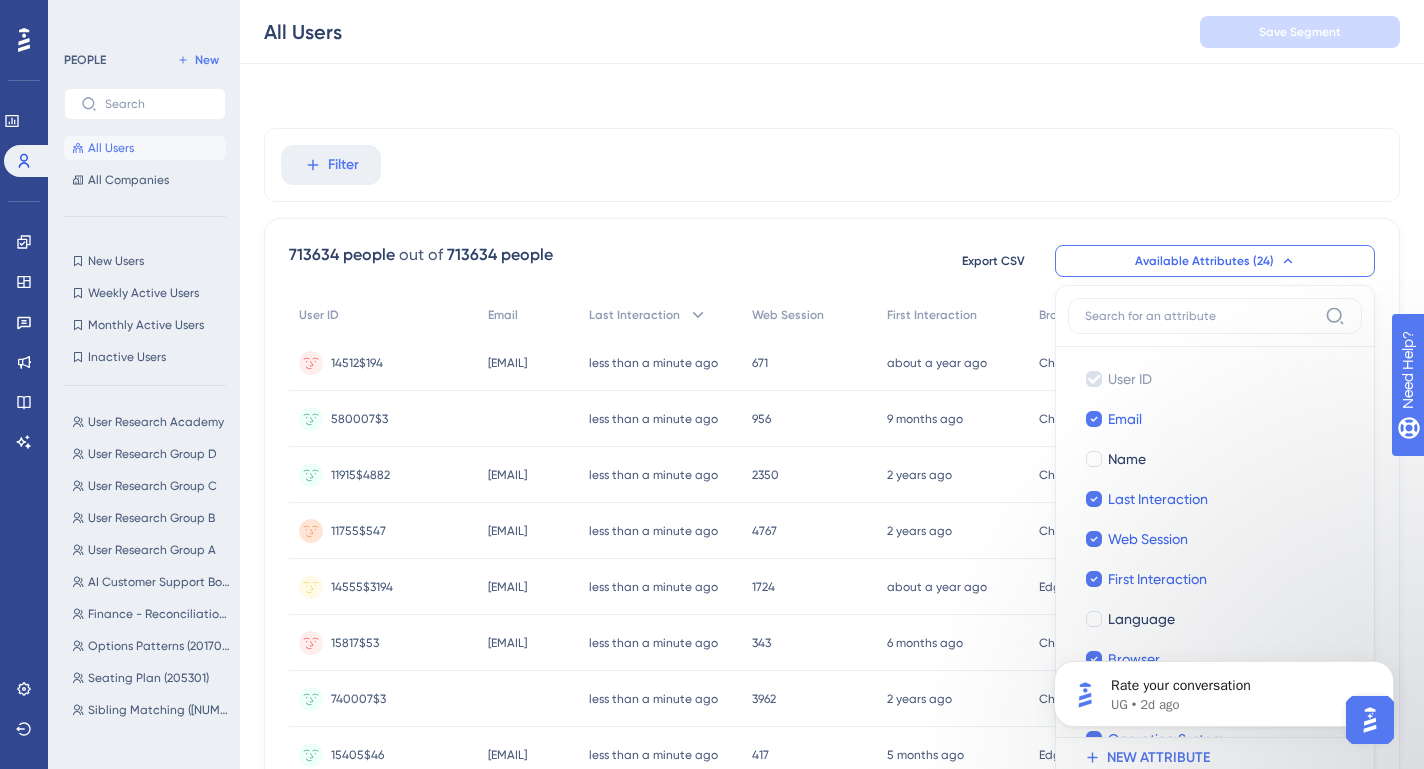 scroll, scrollTop: 139, scrollLeft: 0, axis: vertical 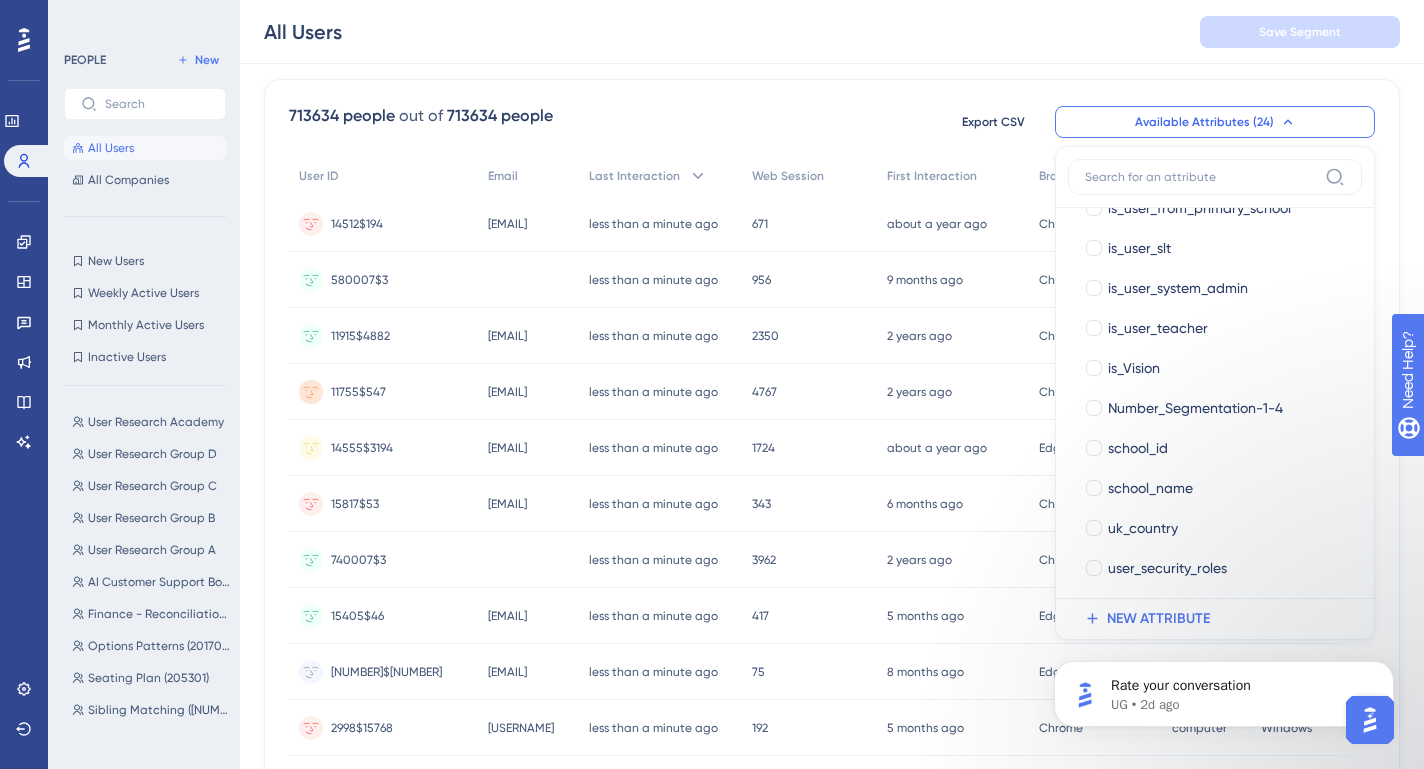 click on "[NUMBER] people out of [NUMBER] people Export CSV Available Attributes ([NUMBER]) User ID User ID Email Email Name Name Last Interaction Last Interaction Web Session Web Session First Interaction First Interaction Language Language Browser Browser Device Device Operating System Operating System AB_Groups AB_Groups CSAT-nps_1-4 CSAT-nps_1-4 is_parent is_parent is_student is_student is_user_from_primary_school is_user_from_primary_school is_user_slt is_user_slt is_user_system_admin is_user_system_admin is_user_teacher is_user_teacher is_Vision is_Vision Number_Segmentation-1-4 Number_Segmentation-1-4 school_id school_id school_name school_name uk_country uk_country user_security_roles user_security_roles NEW ATTRIBUTE User ID Email Last Interaction Last Interaction Web Session Web Session First Interaction First Interaction Browser Browser Device Device Operating System Operating System [NUMBER] [NUMBER] [EMAIL] [EMAIL] less than a minute ago [DATE], [TIME] [NUMBER] [NUMBER] about a year ago [DATE], [TIME] Chrome Chrome computer" at bounding box center (832, 742) 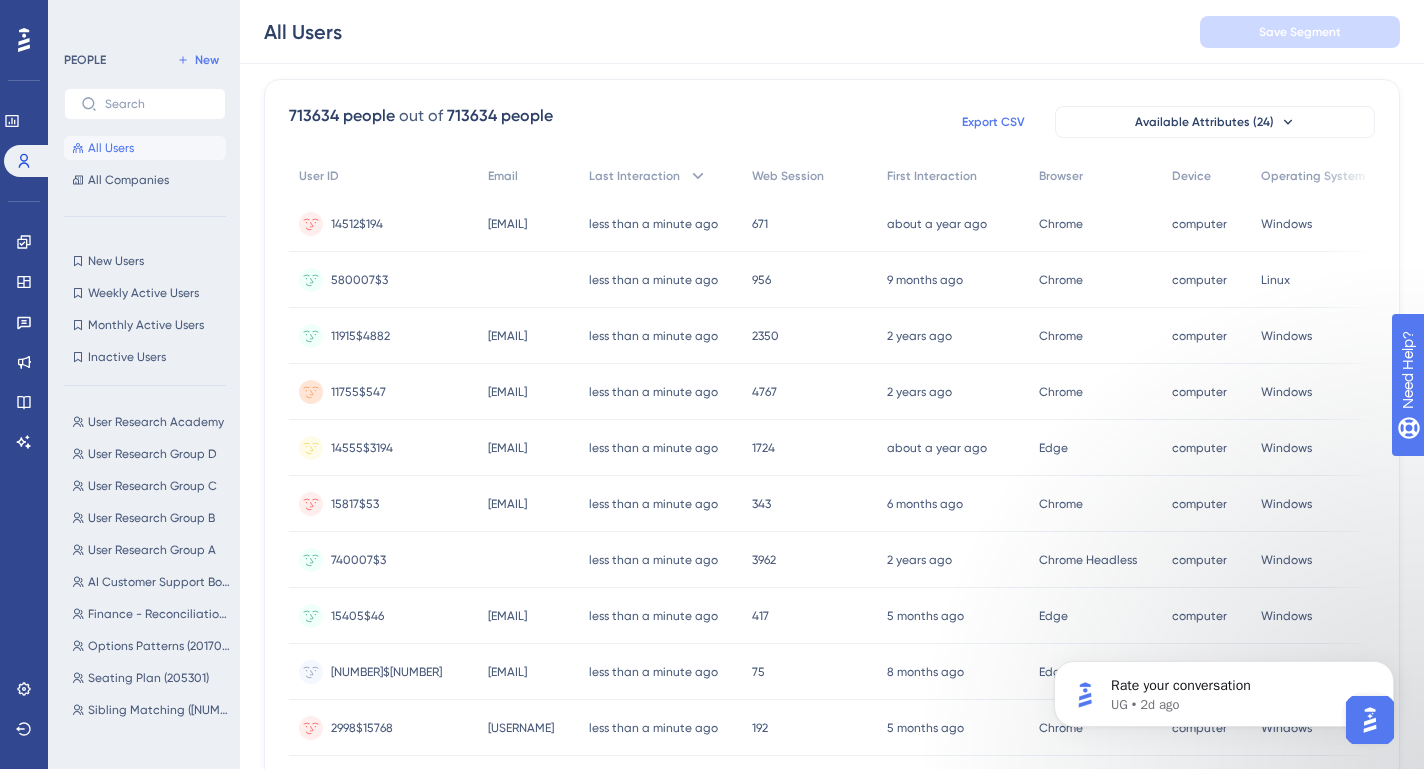 click on "Export CSV" at bounding box center (993, 122) 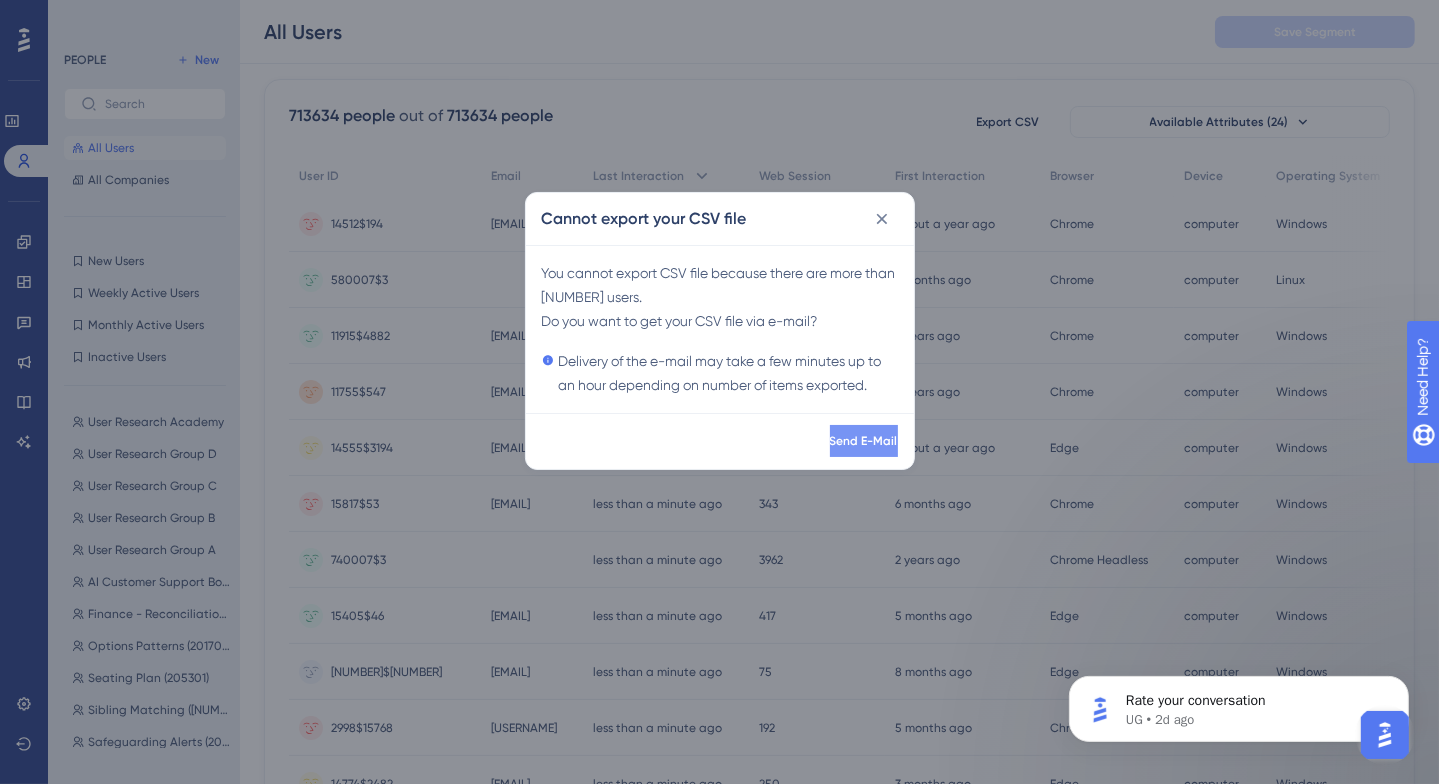 click on "Send E-Mail" at bounding box center [864, 441] 